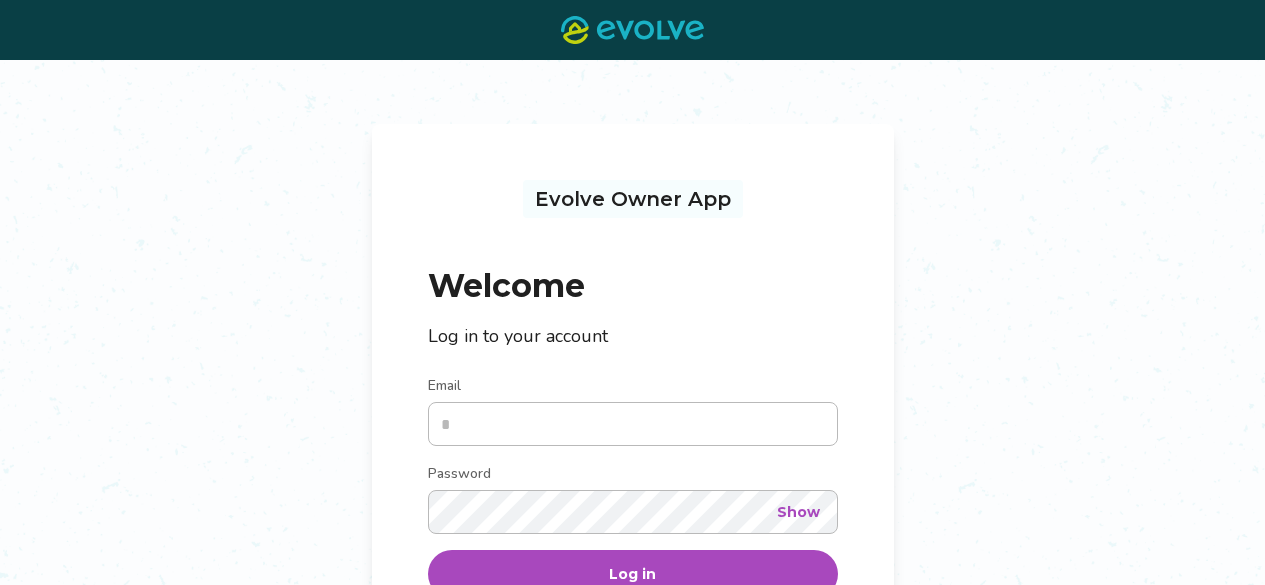 scroll, scrollTop: 0, scrollLeft: 0, axis: both 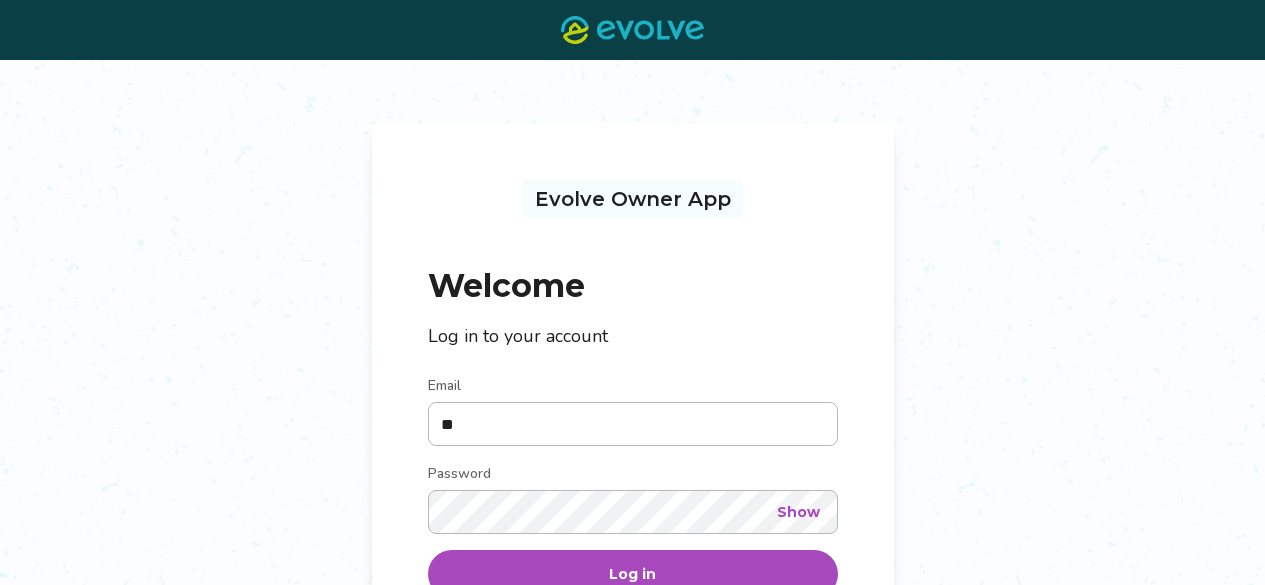 type on "**********" 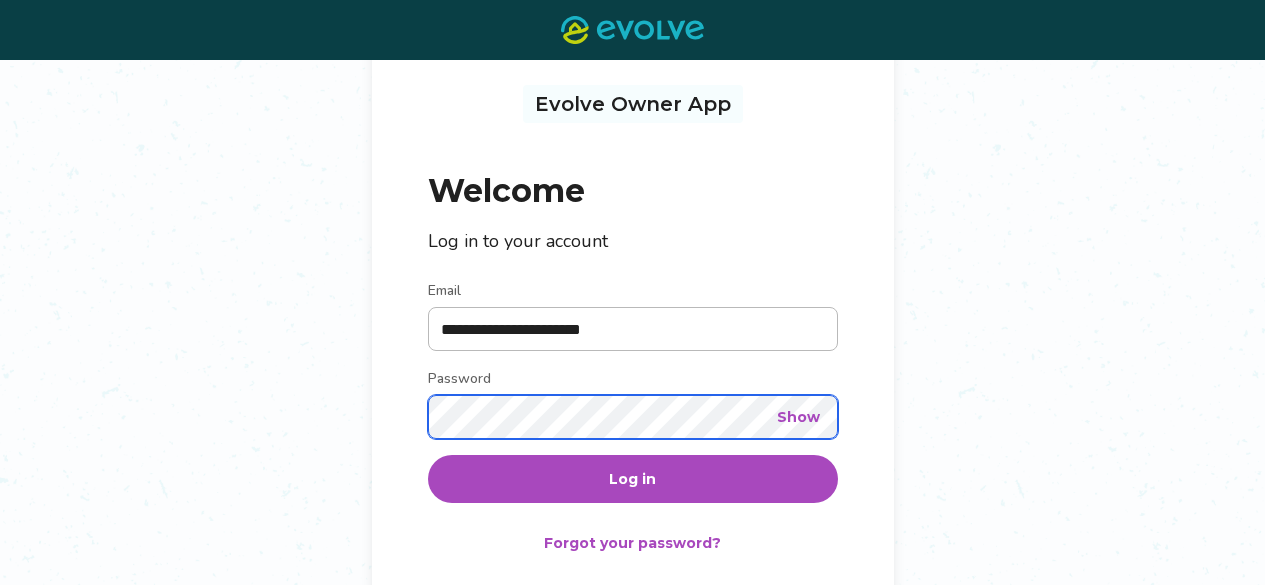 scroll, scrollTop: 100, scrollLeft: 0, axis: vertical 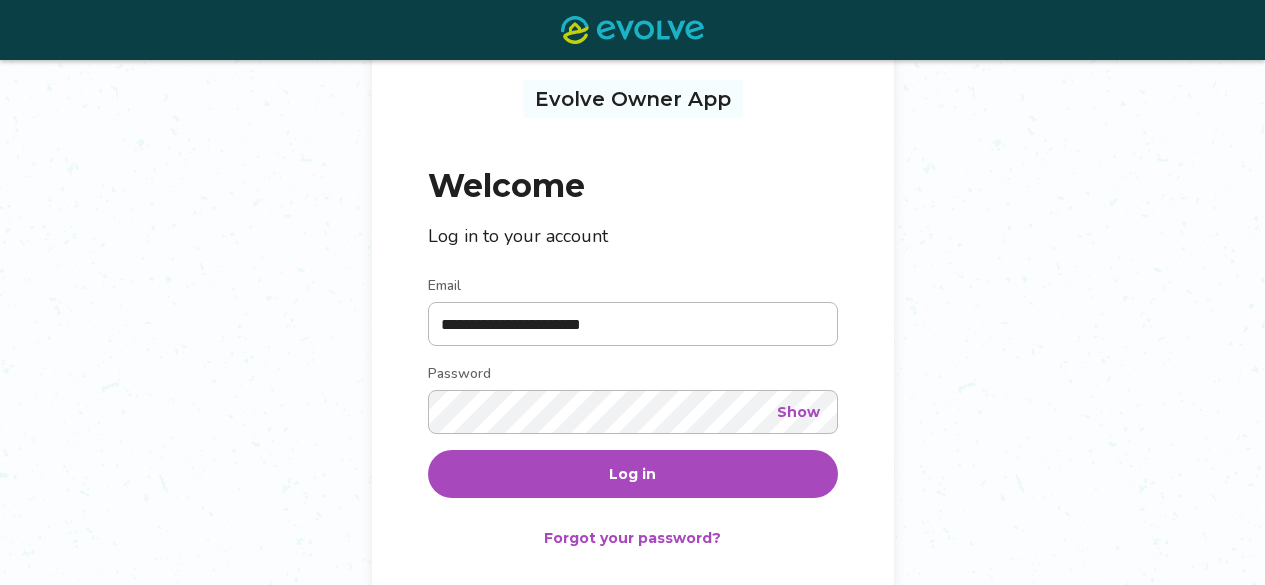 click on "Log in" at bounding box center [633, 474] 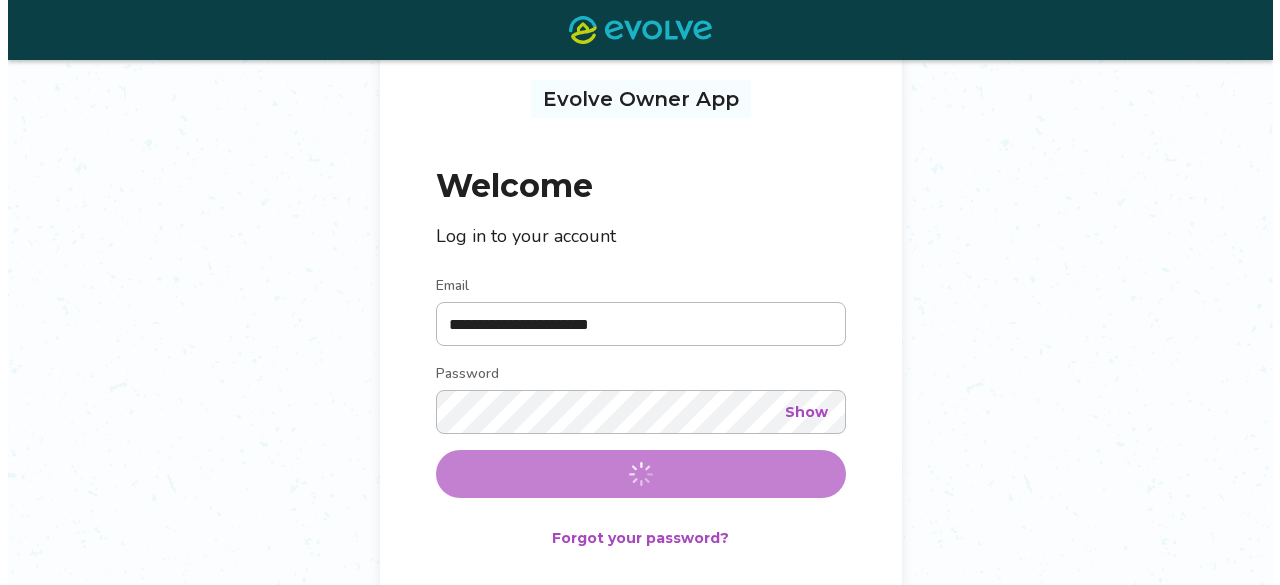 scroll, scrollTop: 0, scrollLeft: 0, axis: both 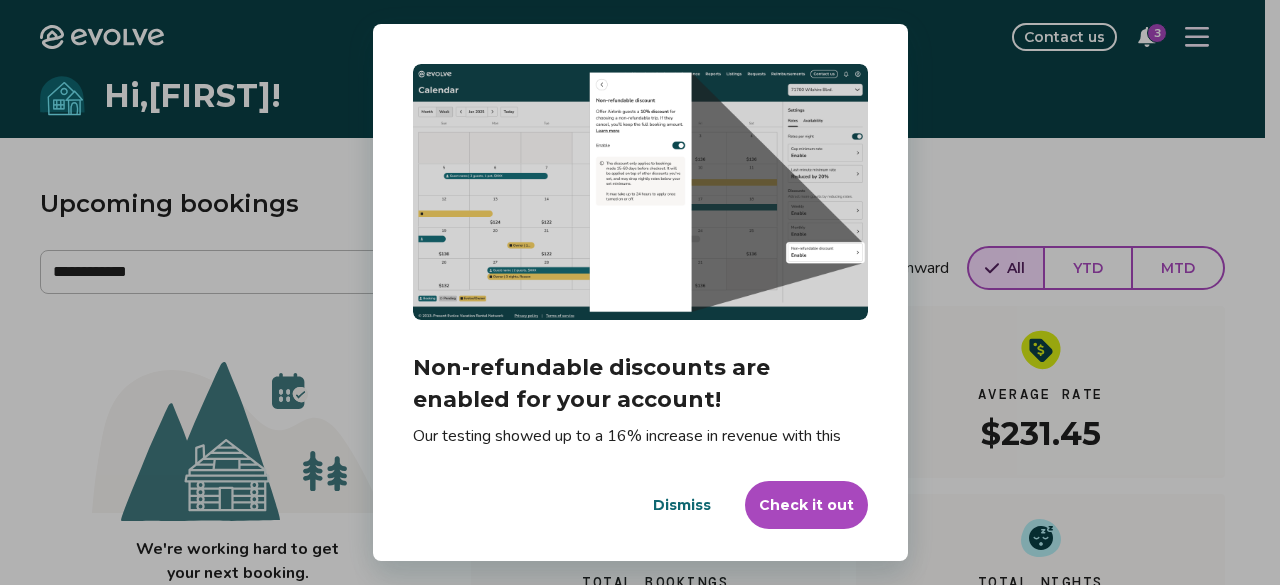 click on "Dismiss" at bounding box center (682, 505) 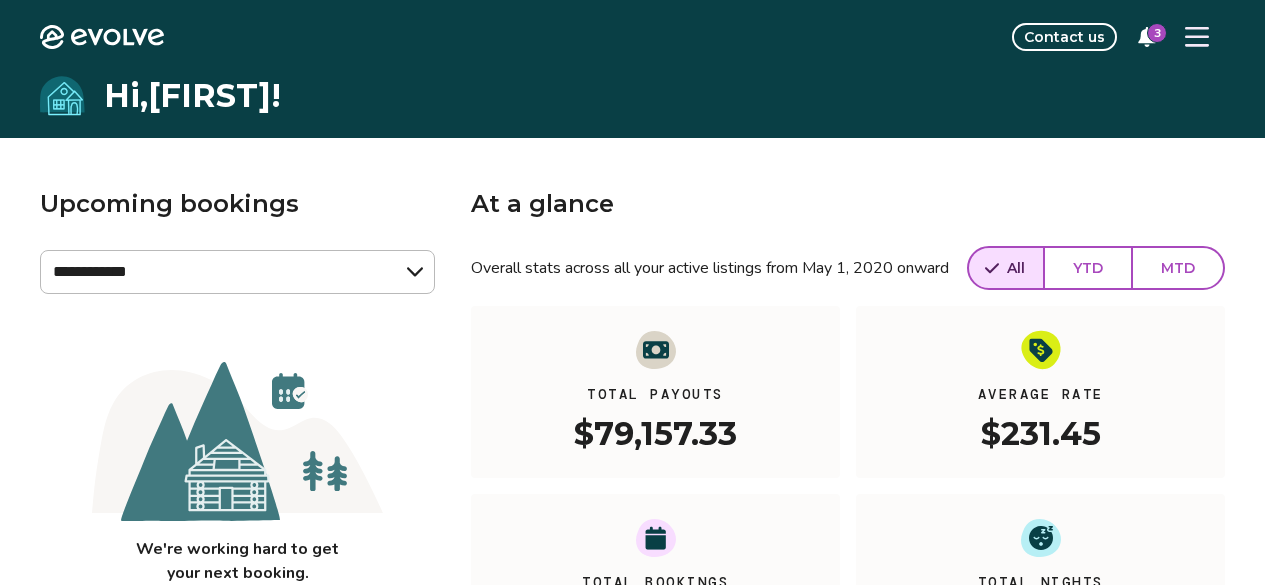 click 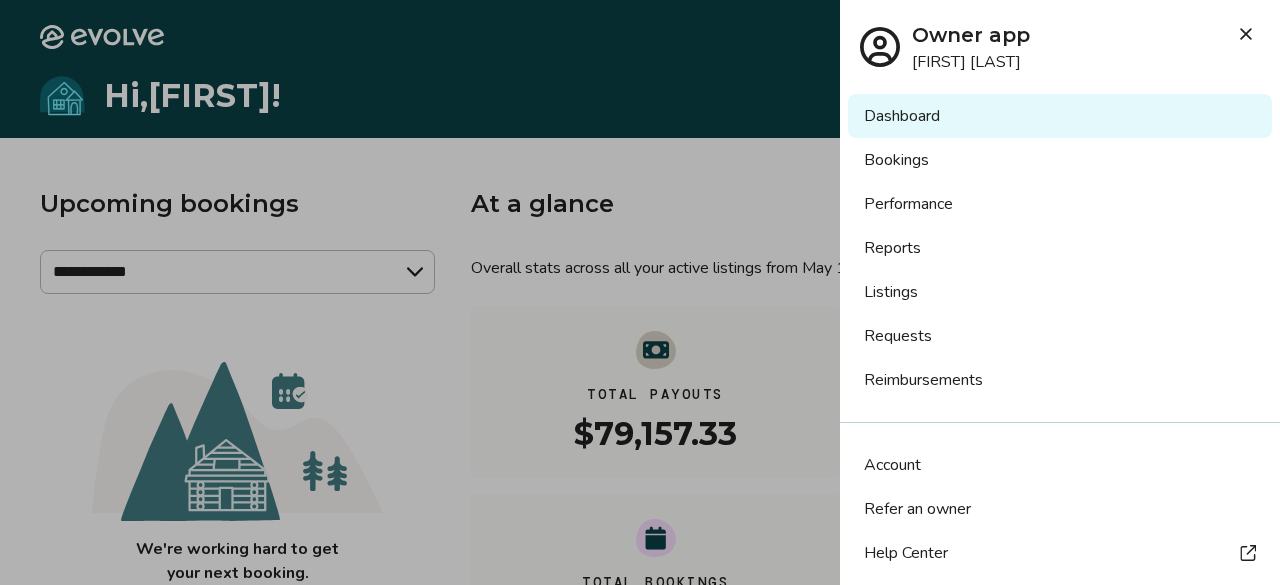 click on "Bookings" at bounding box center [1060, 160] 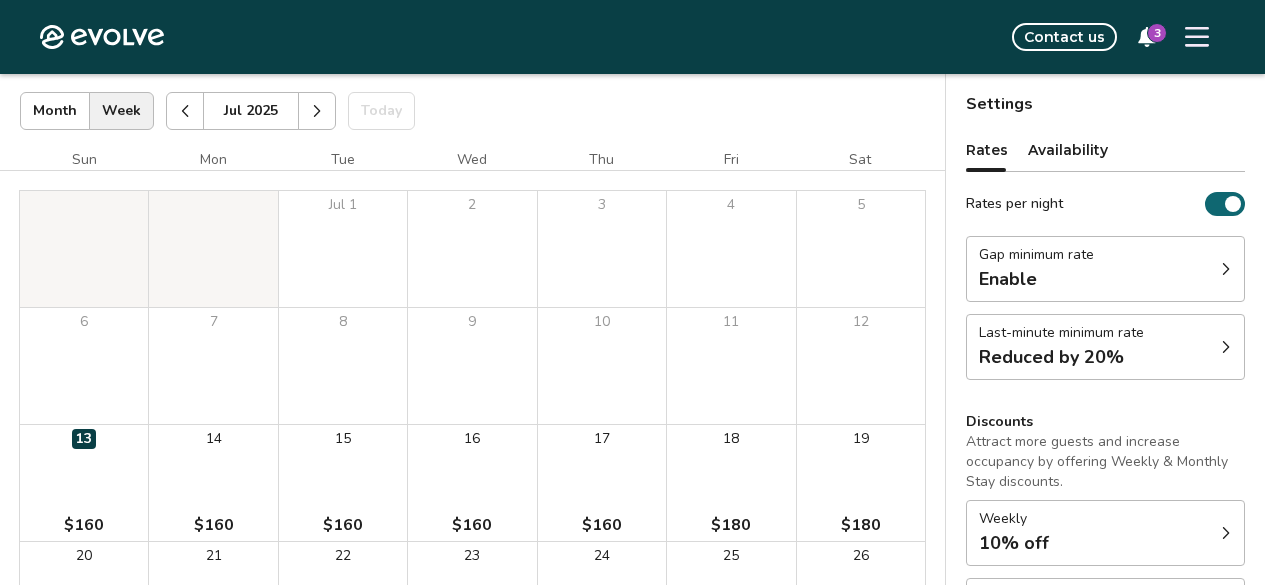 scroll, scrollTop: 49, scrollLeft: 0, axis: vertical 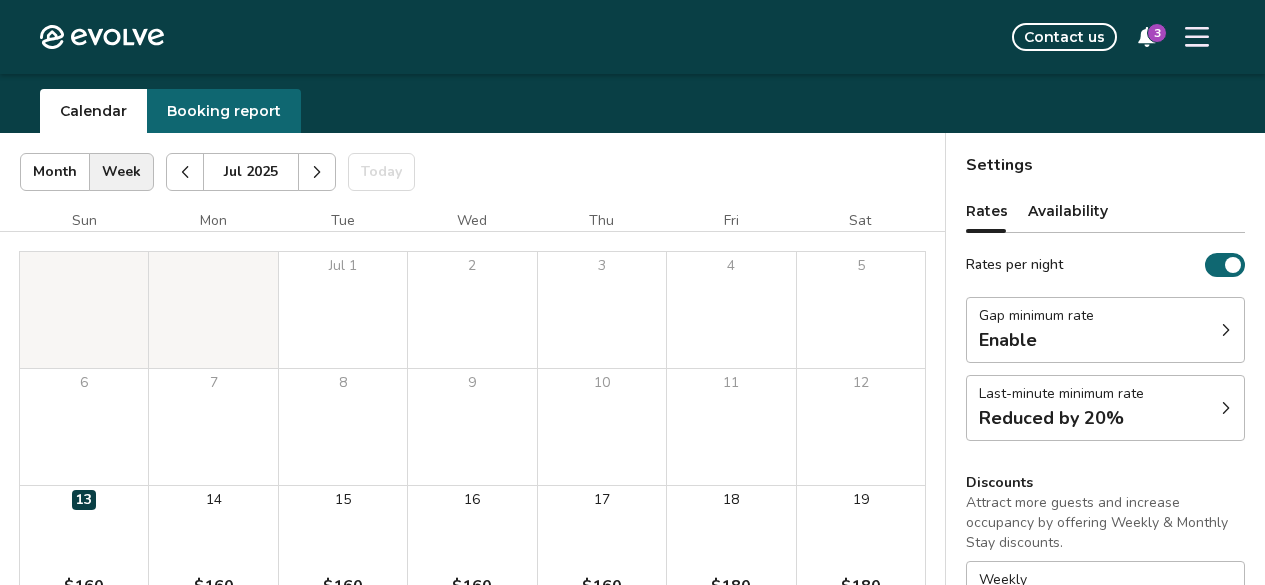 click 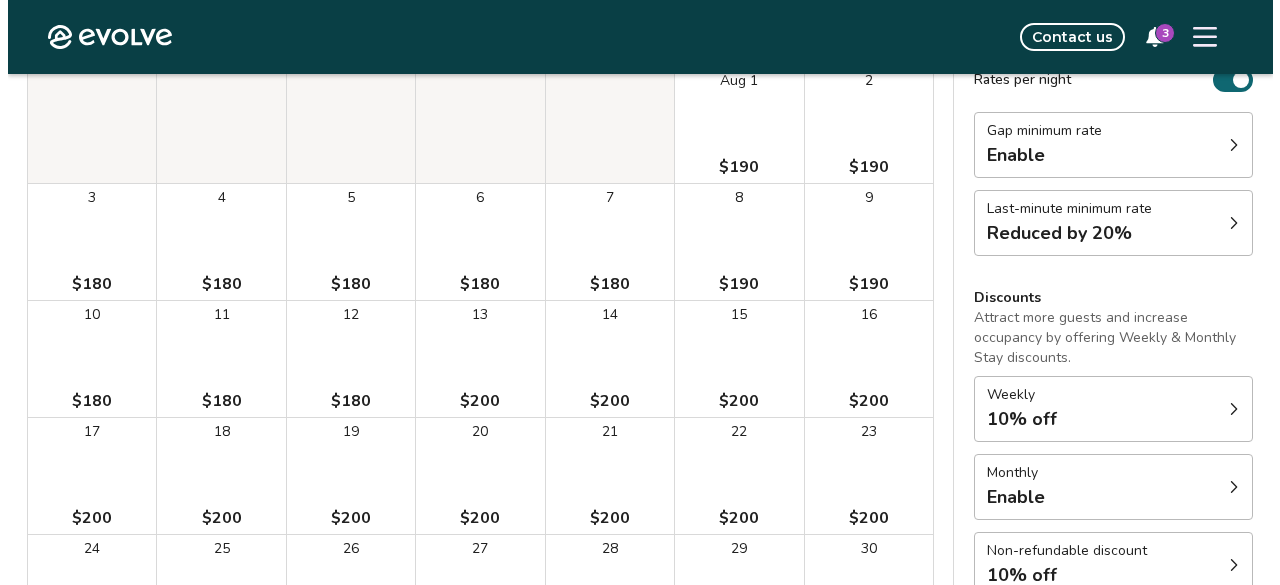 scroll, scrollTop: 349, scrollLeft: 0, axis: vertical 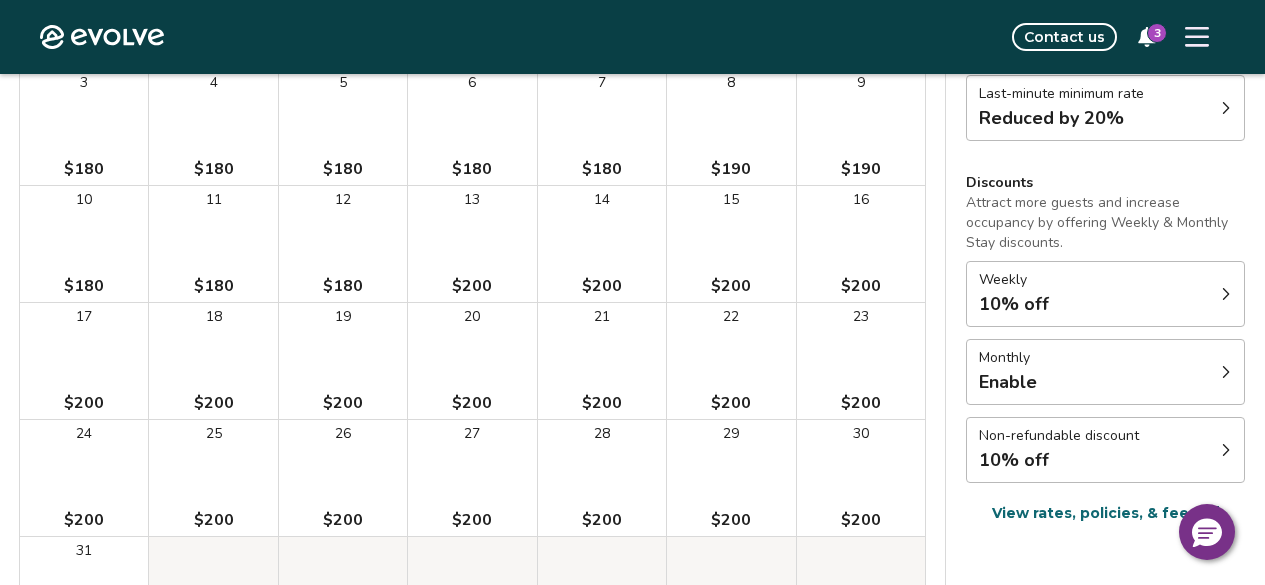click on "17" at bounding box center (84, 317) 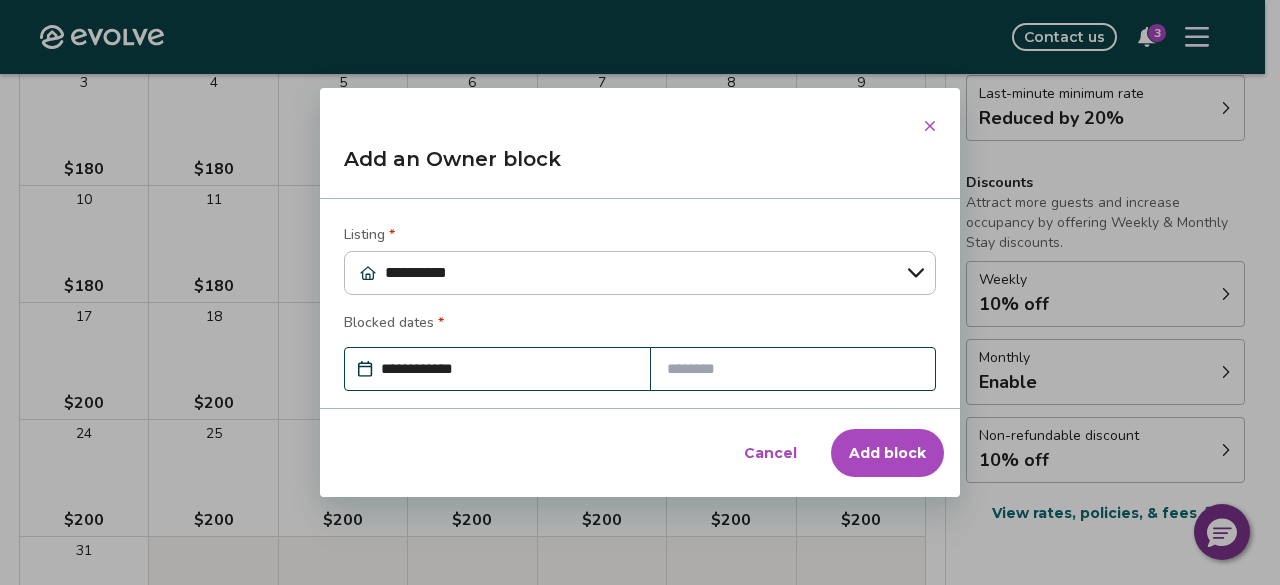 click at bounding box center (793, 369) 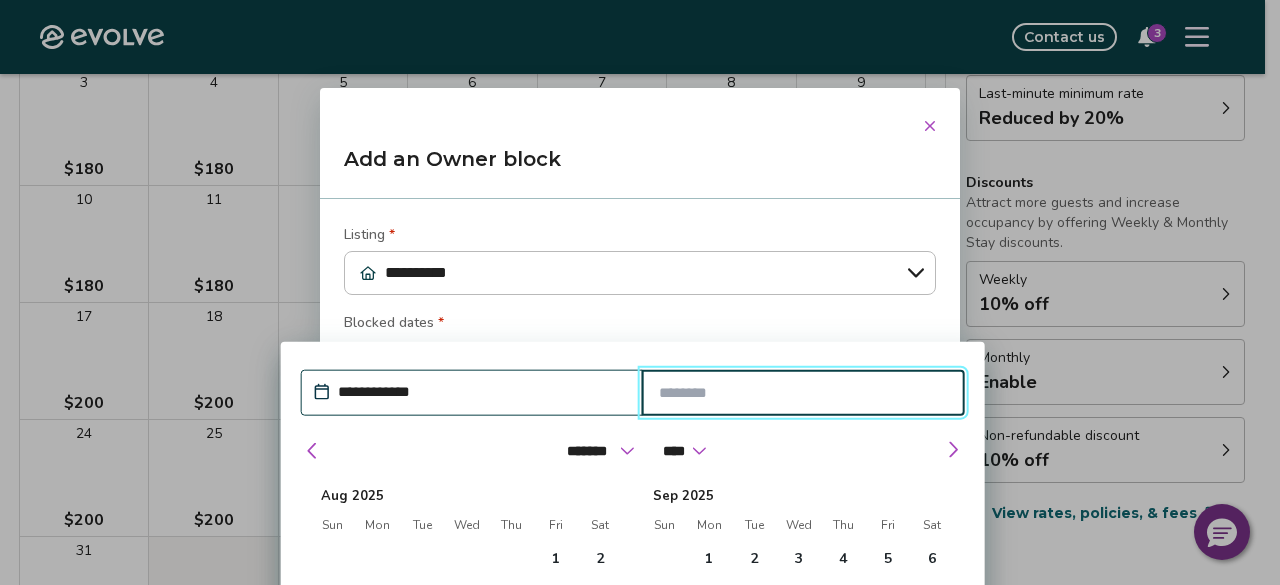 click at bounding box center (803, 392) 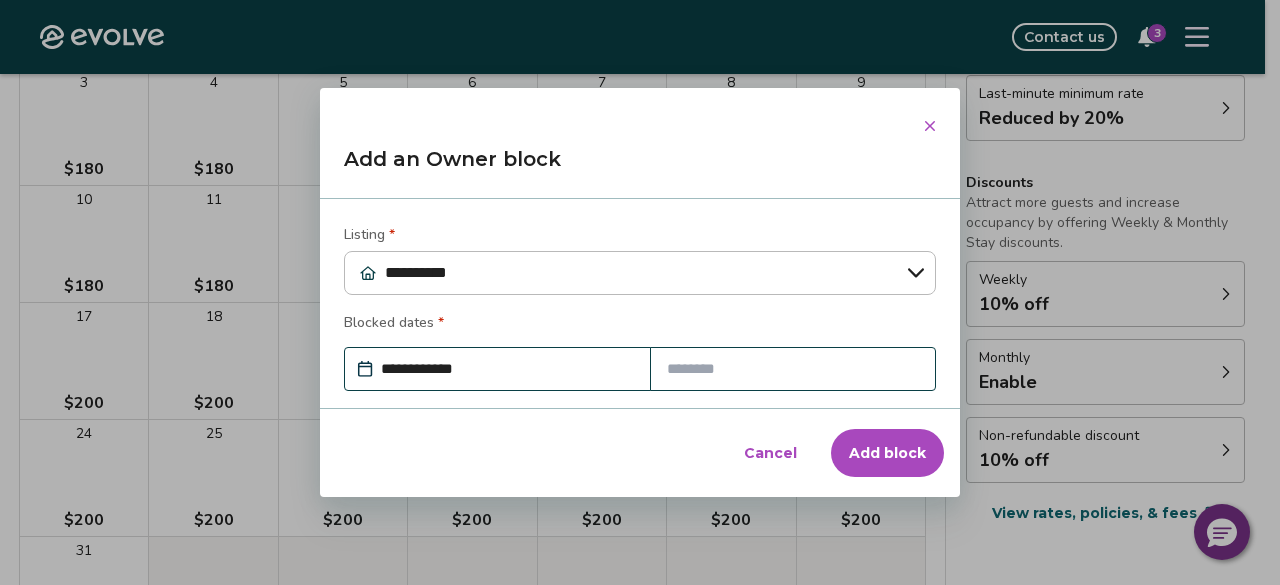 drag, startPoint x: 741, startPoint y: 169, endPoint x: 750, endPoint y: 23, distance: 146.27713 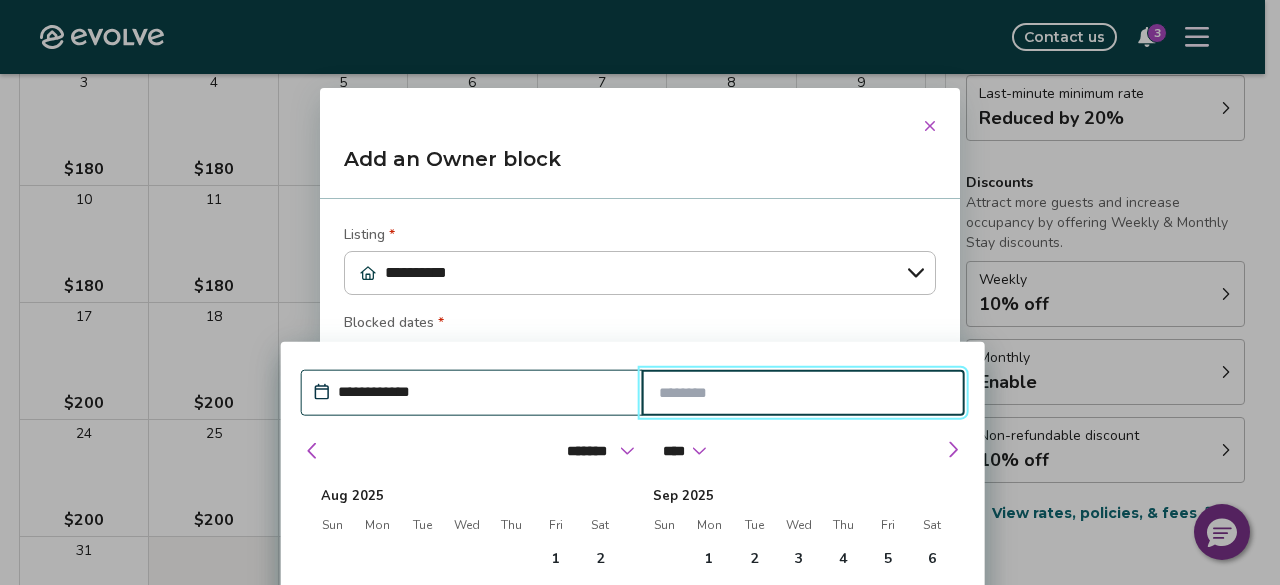 click at bounding box center (803, 392) 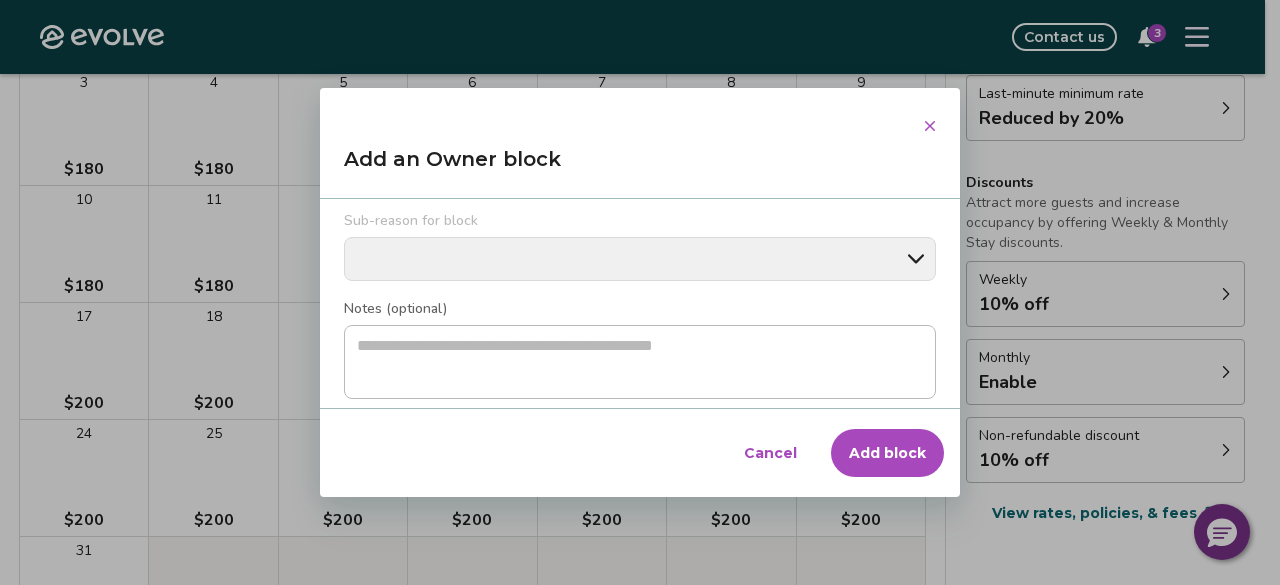 scroll, scrollTop: 353, scrollLeft: 0, axis: vertical 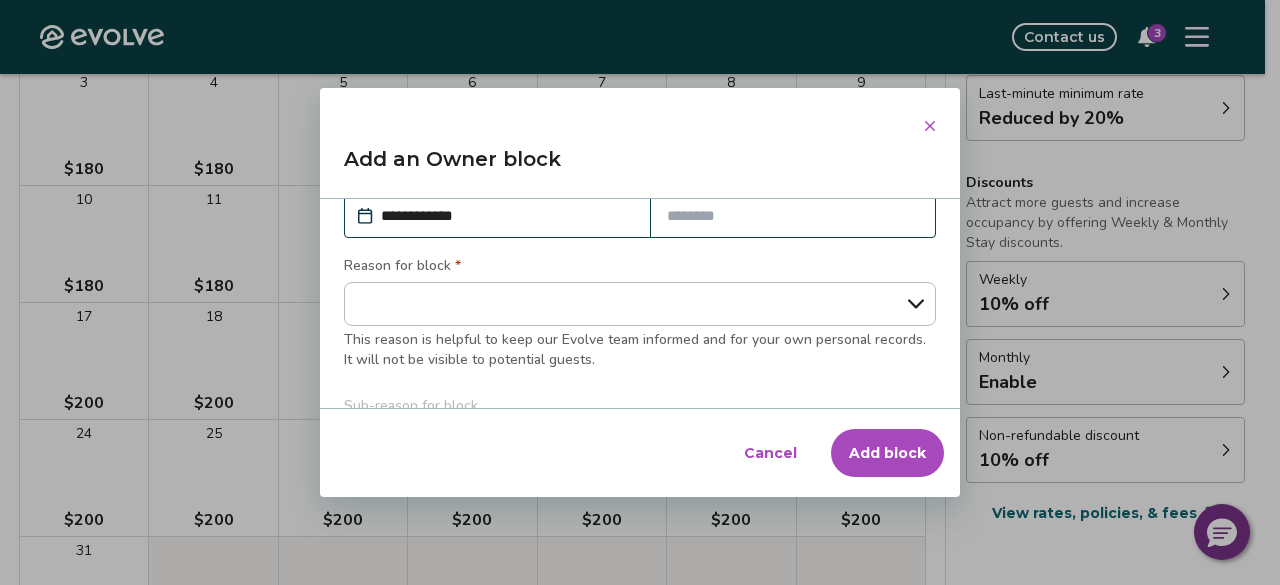 click at bounding box center [793, 216] 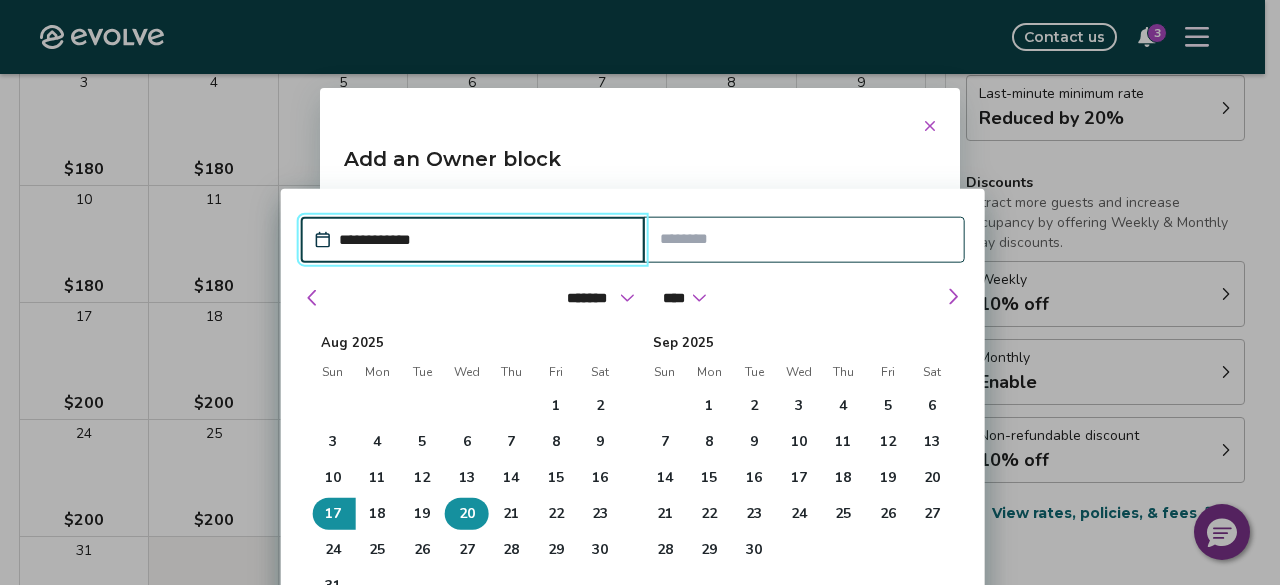 click on "20" at bounding box center (467, 513) 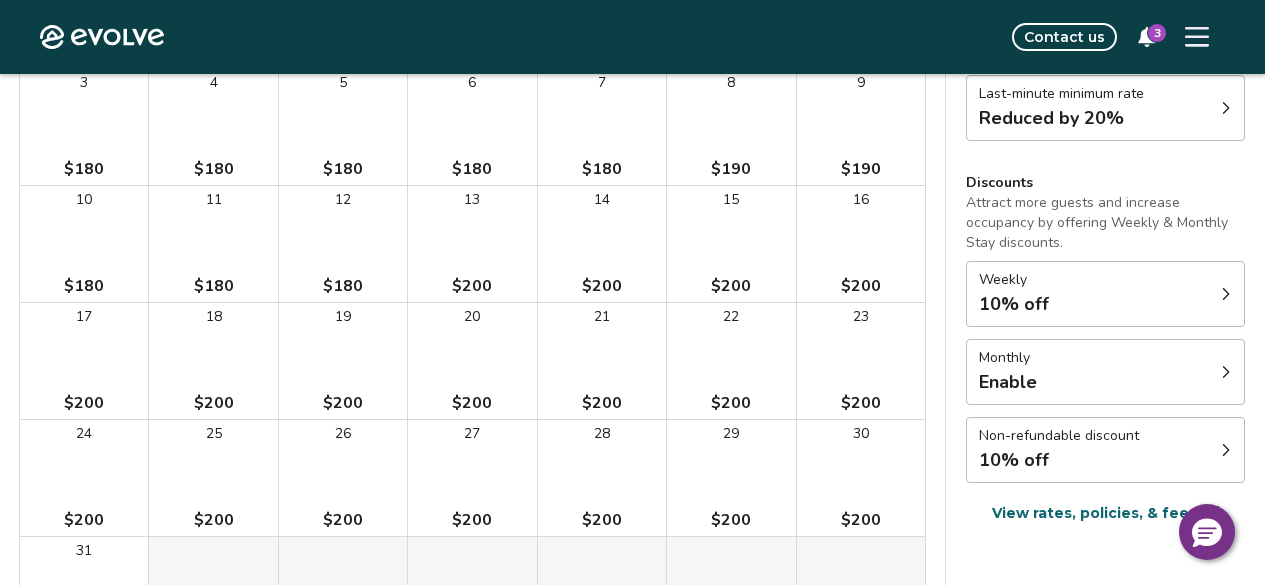click on "17 $200" at bounding box center (84, 361) 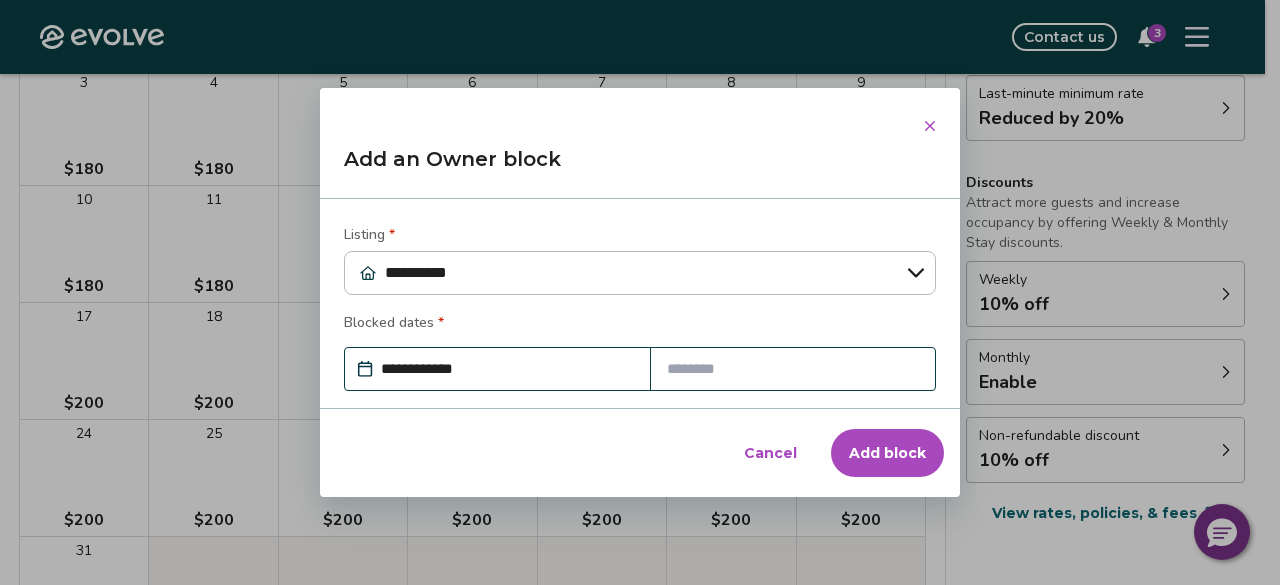 click at bounding box center (793, 369) 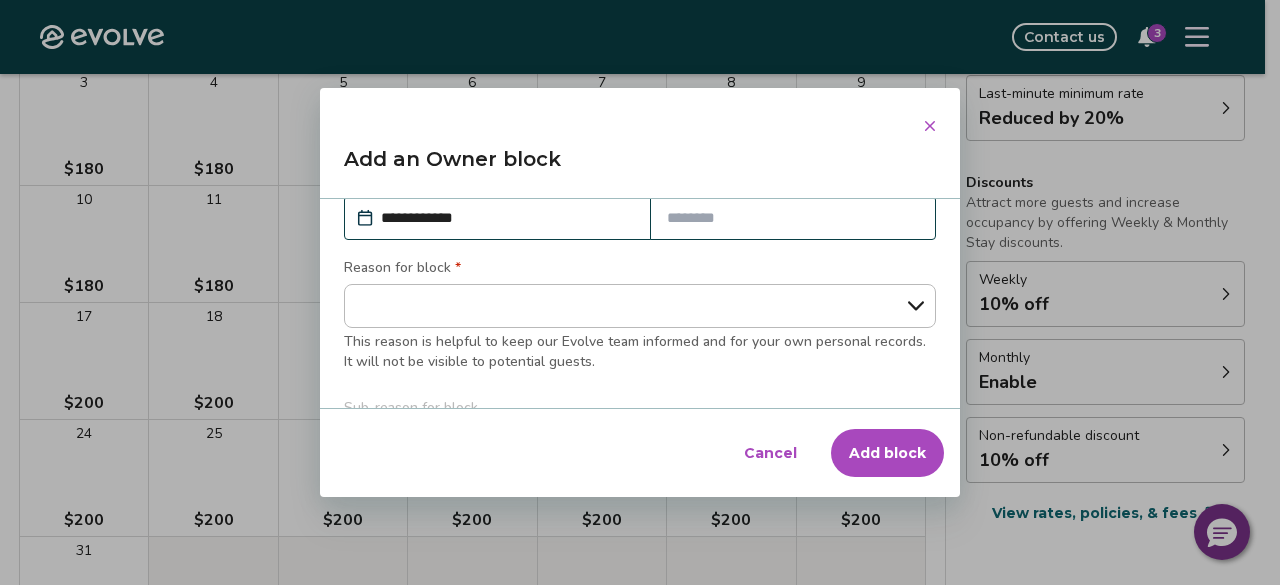 scroll, scrollTop: 200, scrollLeft: 0, axis: vertical 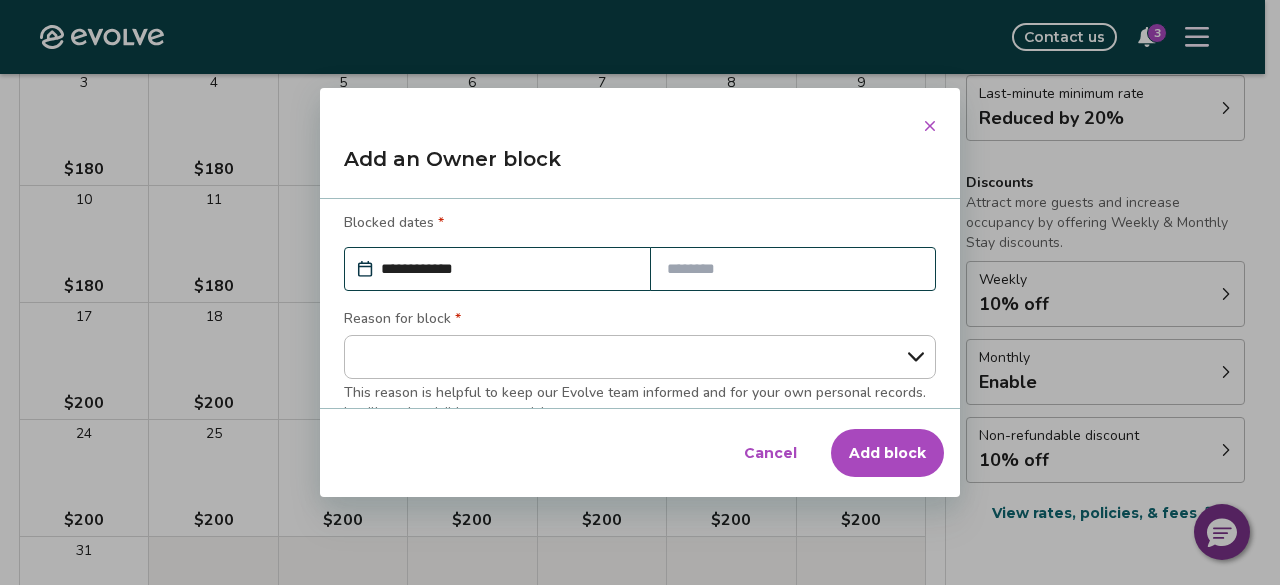 click at bounding box center [793, 269] 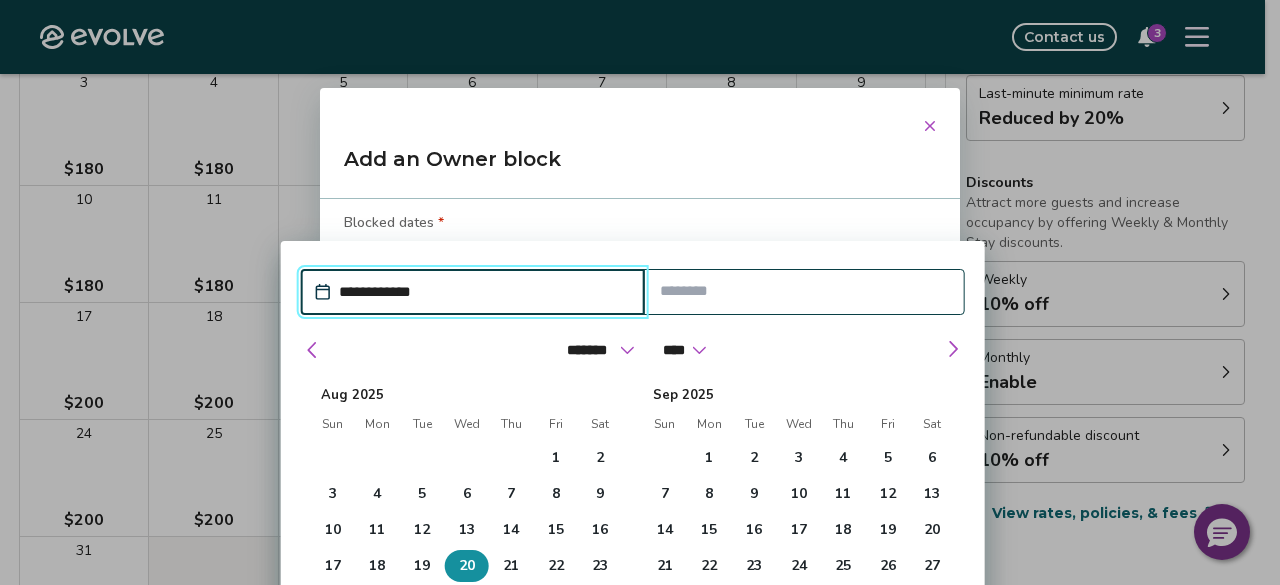 click on "20" at bounding box center [466, 566] 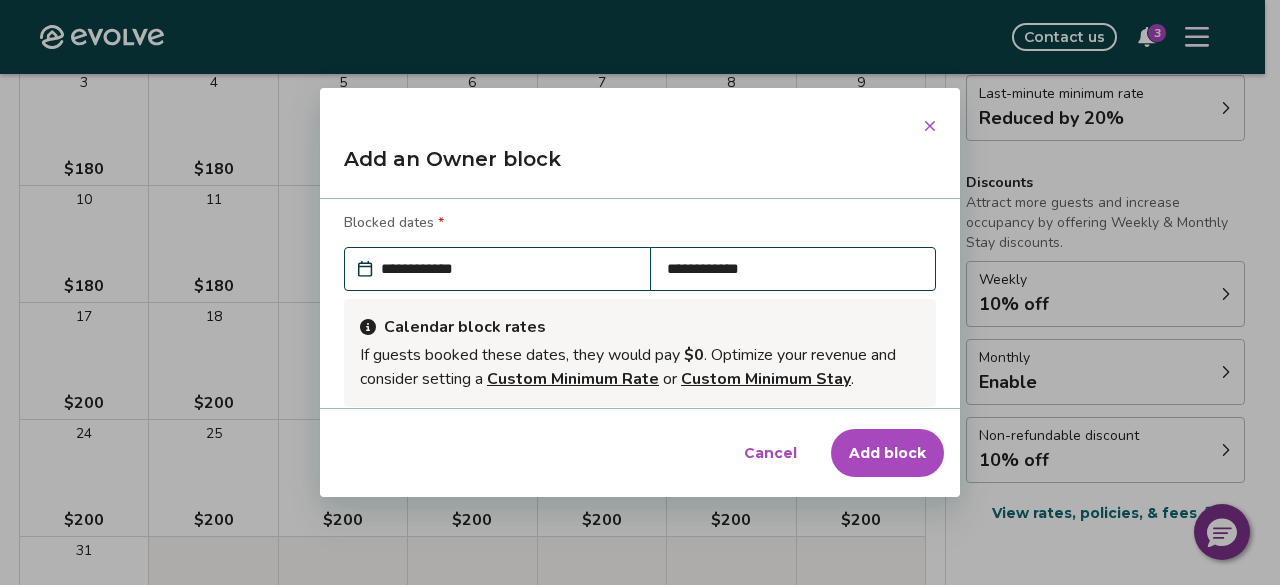 click on "Blocked dates   *" at bounding box center [640, 225] 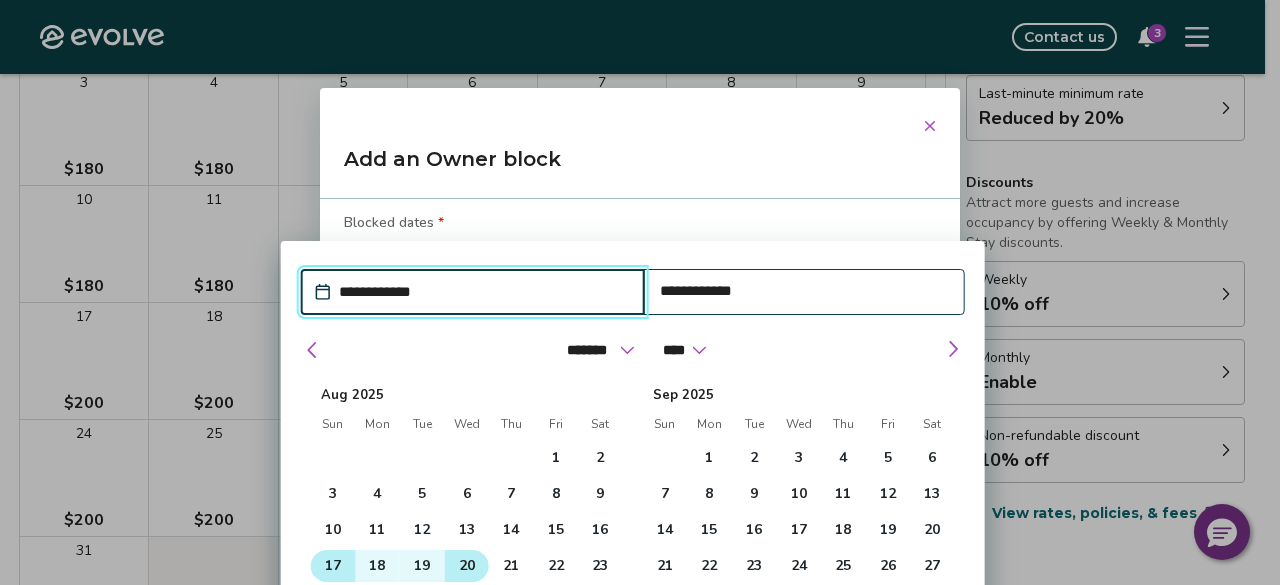 click on "17" at bounding box center (333, 566) 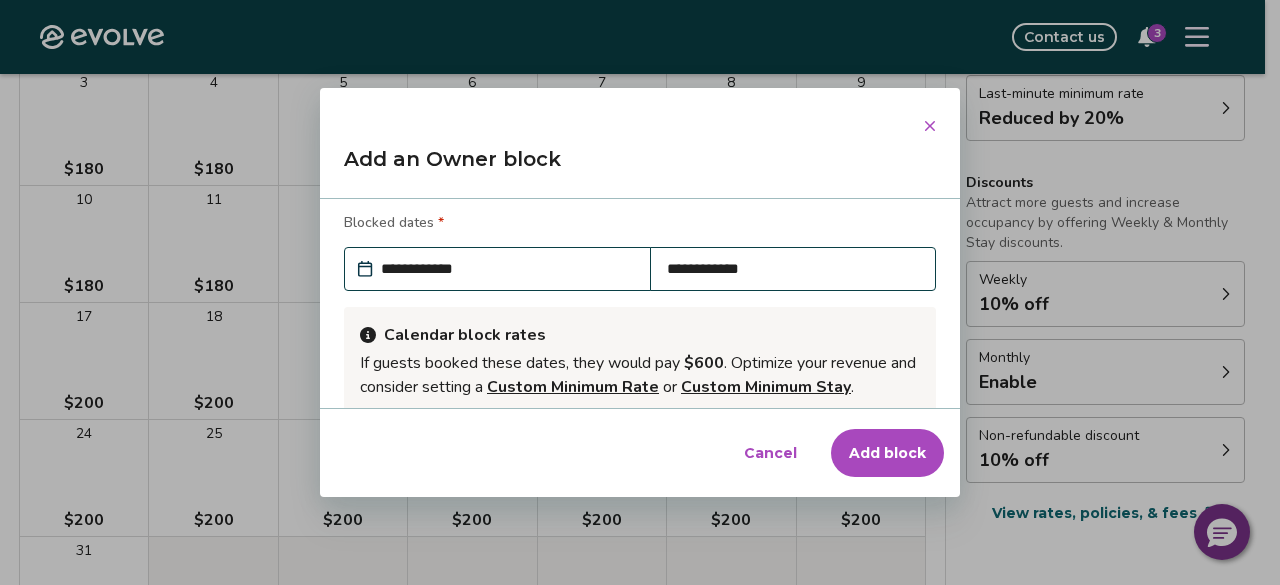 click on "Blocked dates   *" at bounding box center (640, 225) 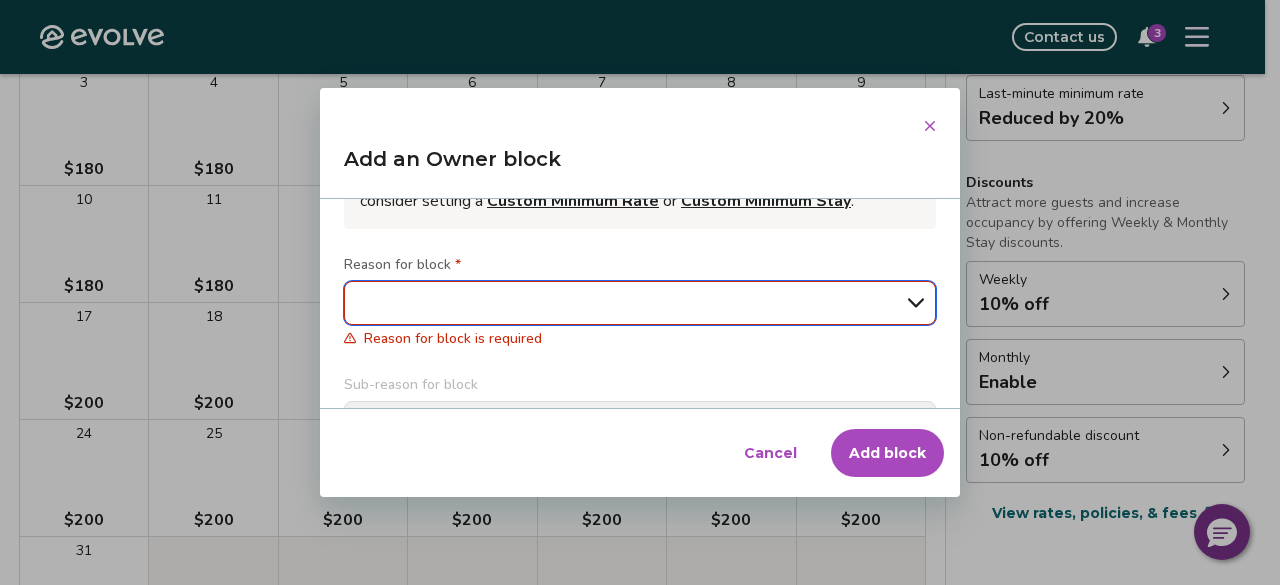 click on "**********" at bounding box center (640, 303) 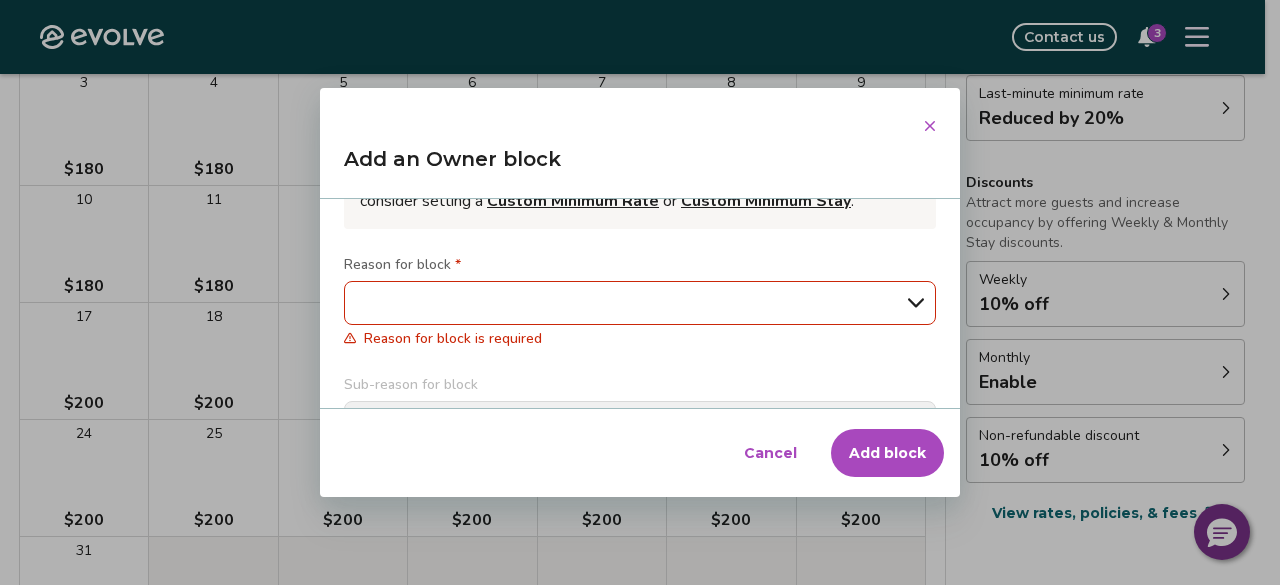 drag, startPoint x: 863, startPoint y: 135, endPoint x: 861, endPoint y: 107, distance: 28.071337 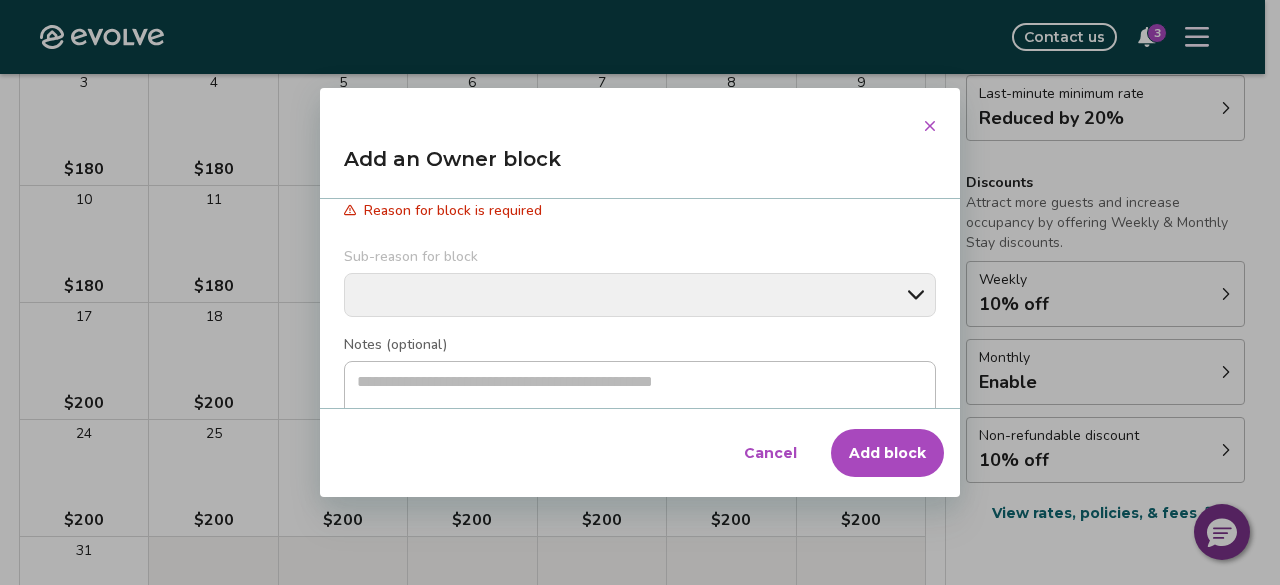 scroll, scrollTop: 427, scrollLeft: 0, axis: vertical 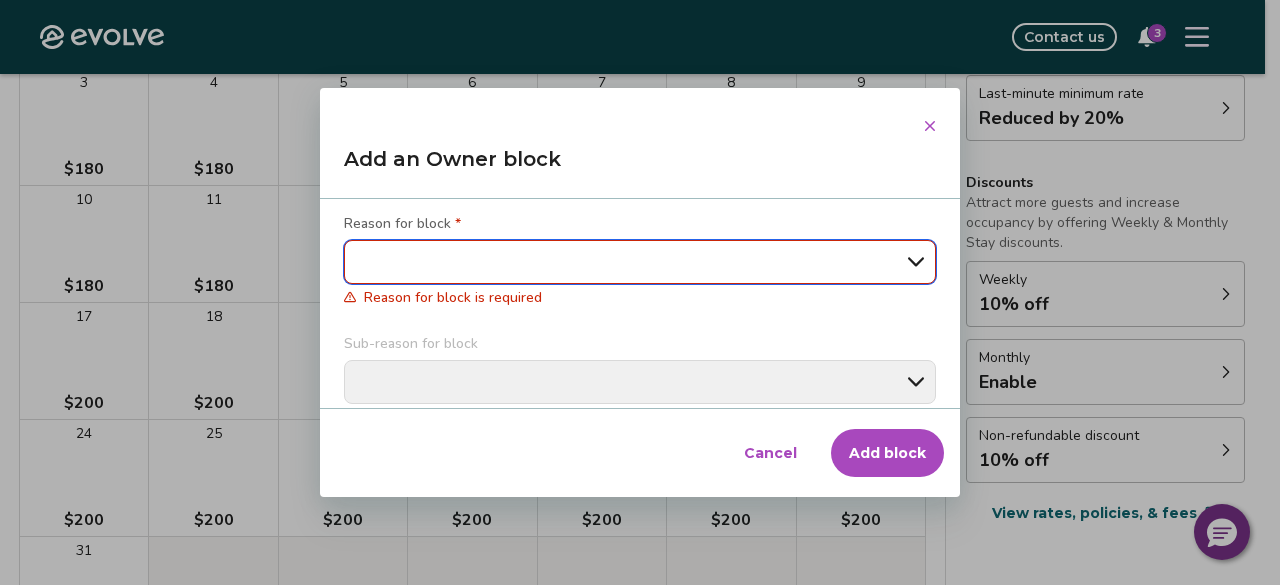 click on "**********" at bounding box center (640, 262) 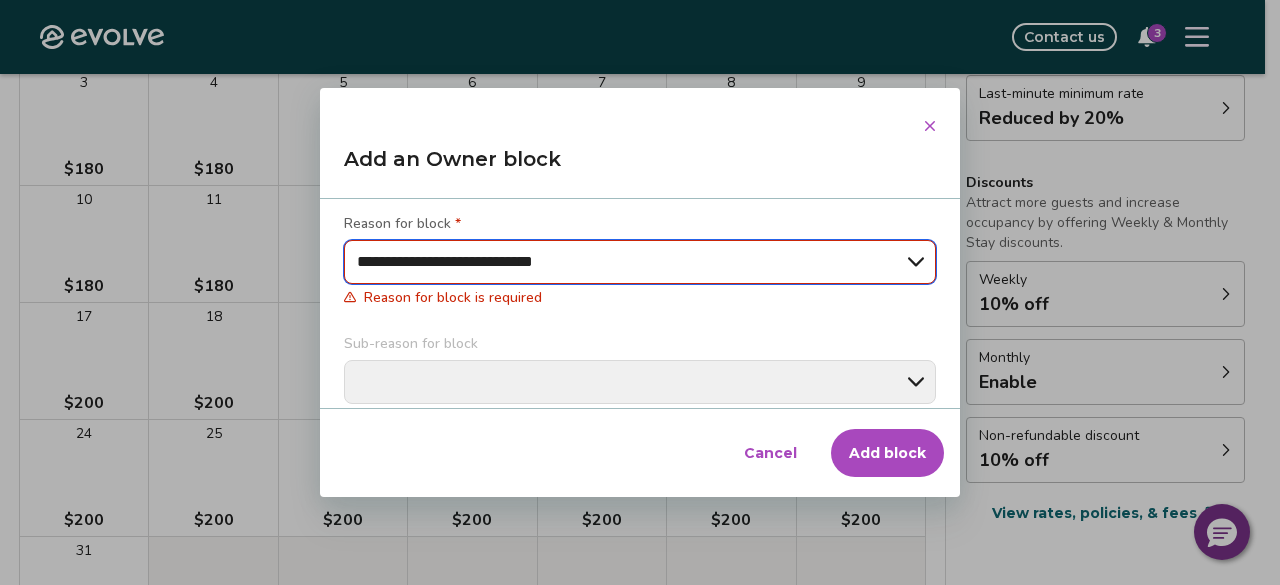 click on "**********" at bounding box center [640, 262] 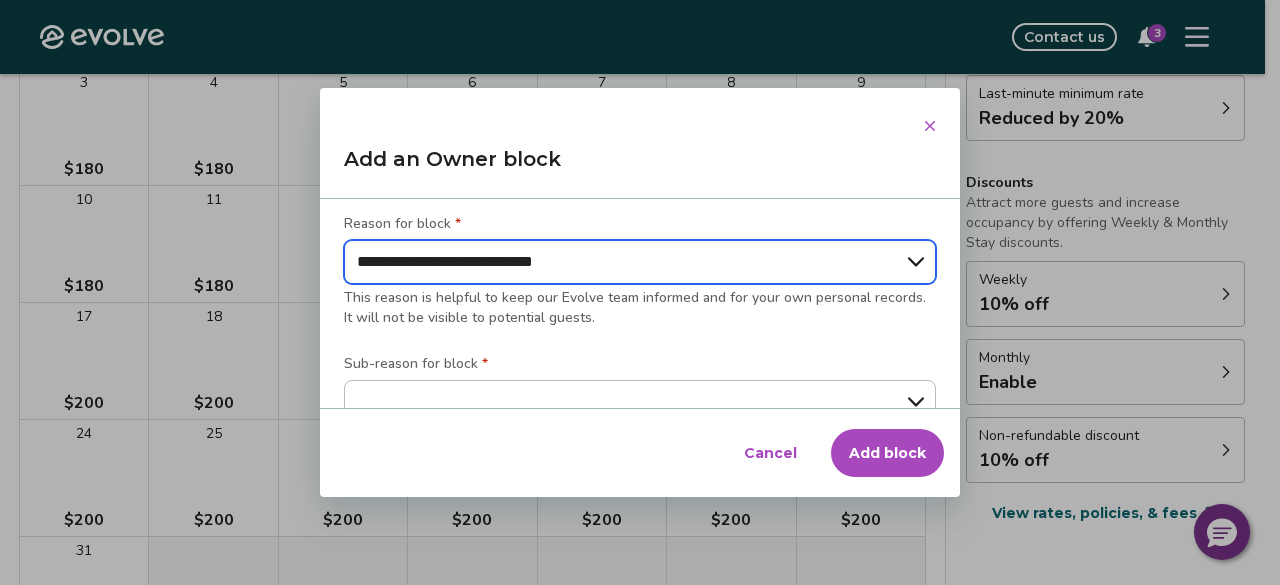 scroll, scrollTop: 427, scrollLeft: 0, axis: vertical 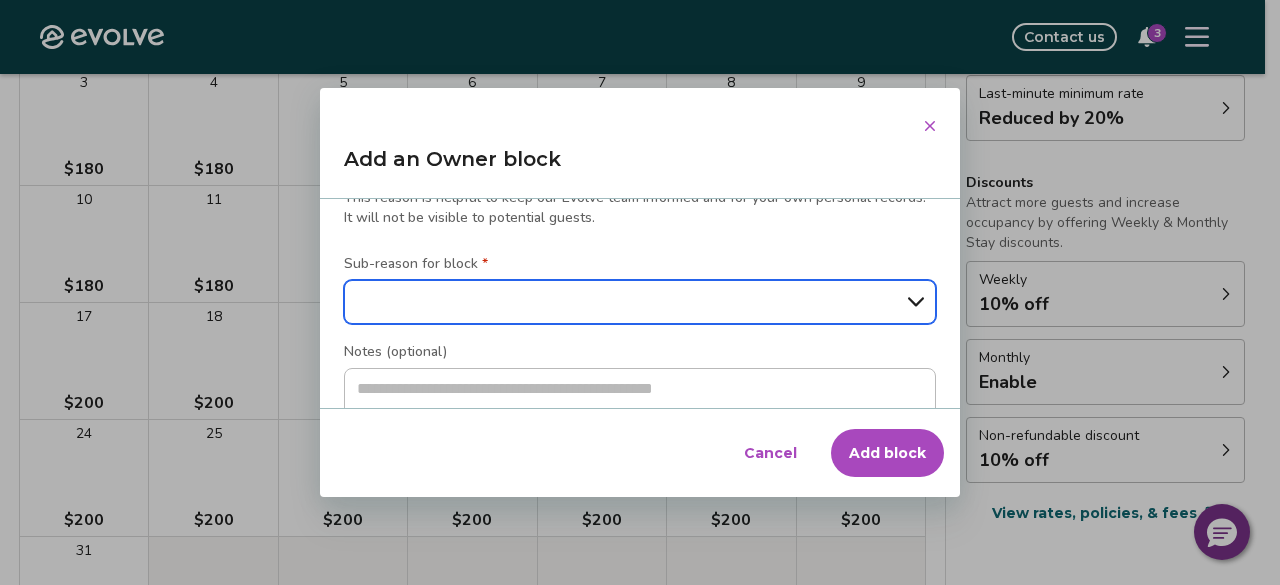 click on "**********" at bounding box center (640, 302) 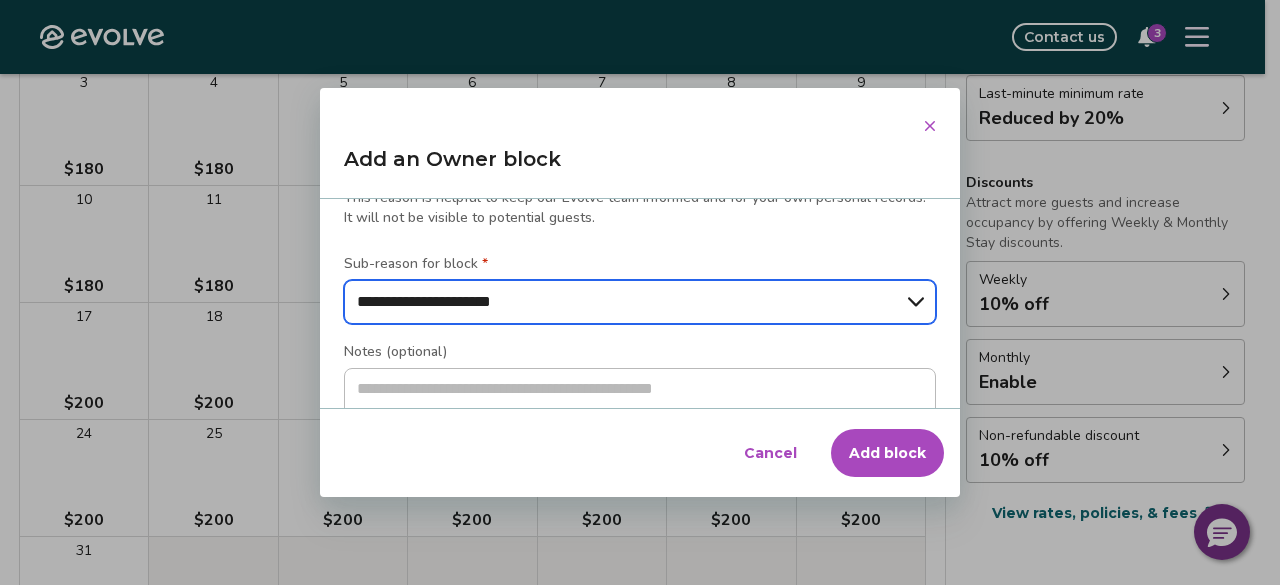 click on "**********" at bounding box center [640, 302] 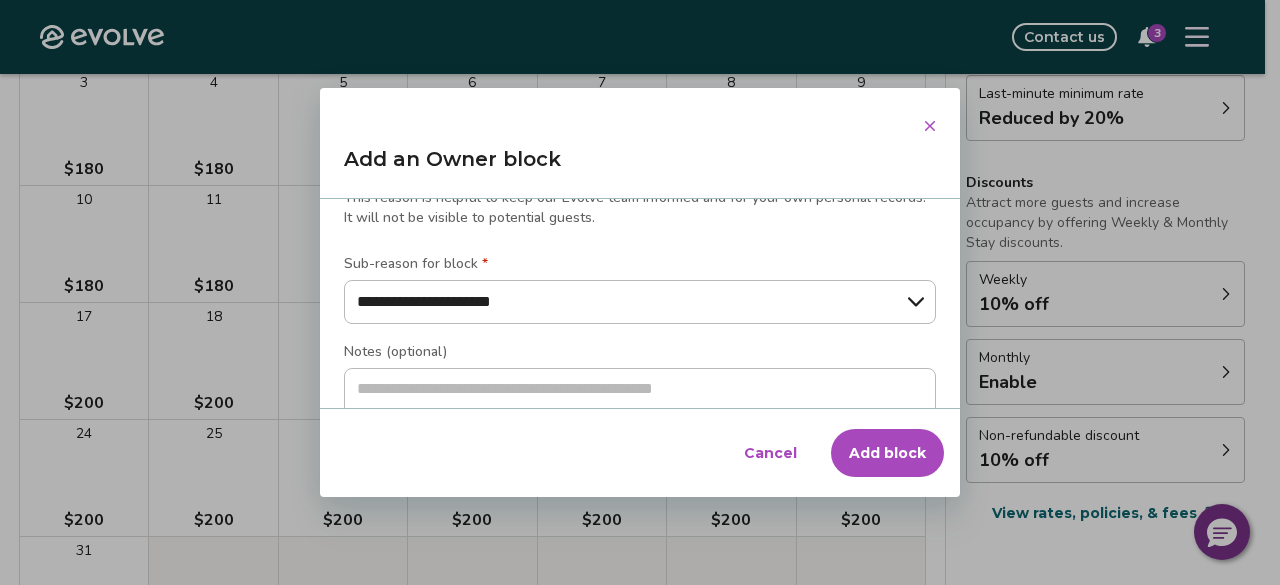scroll, scrollTop: 485, scrollLeft: 0, axis: vertical 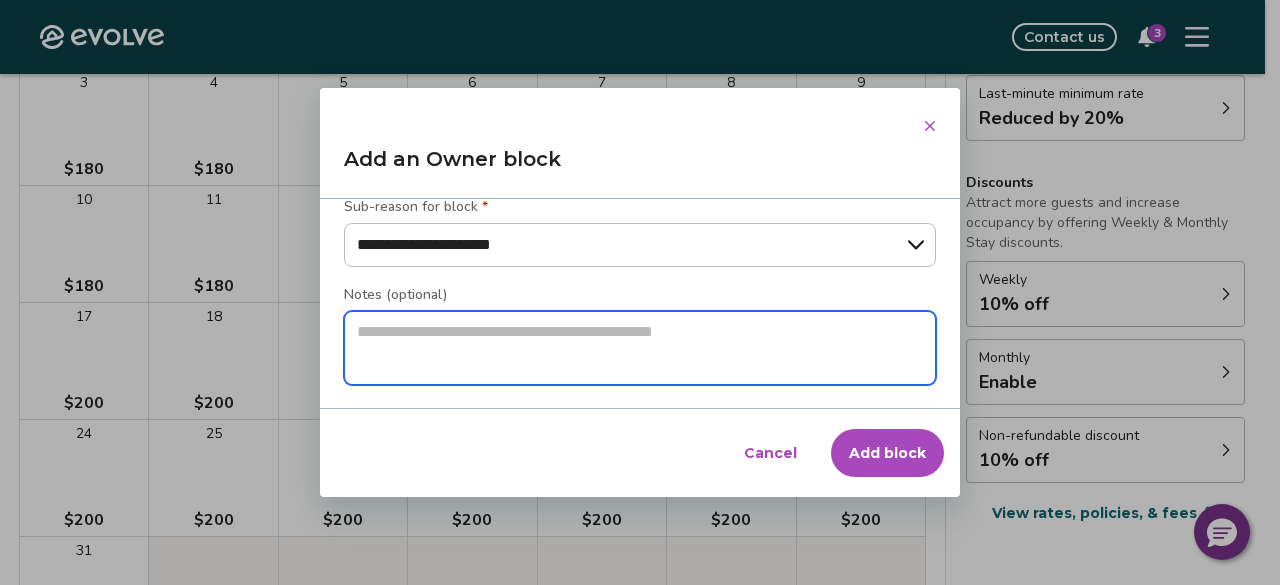 click at bounding box center [640, 348] 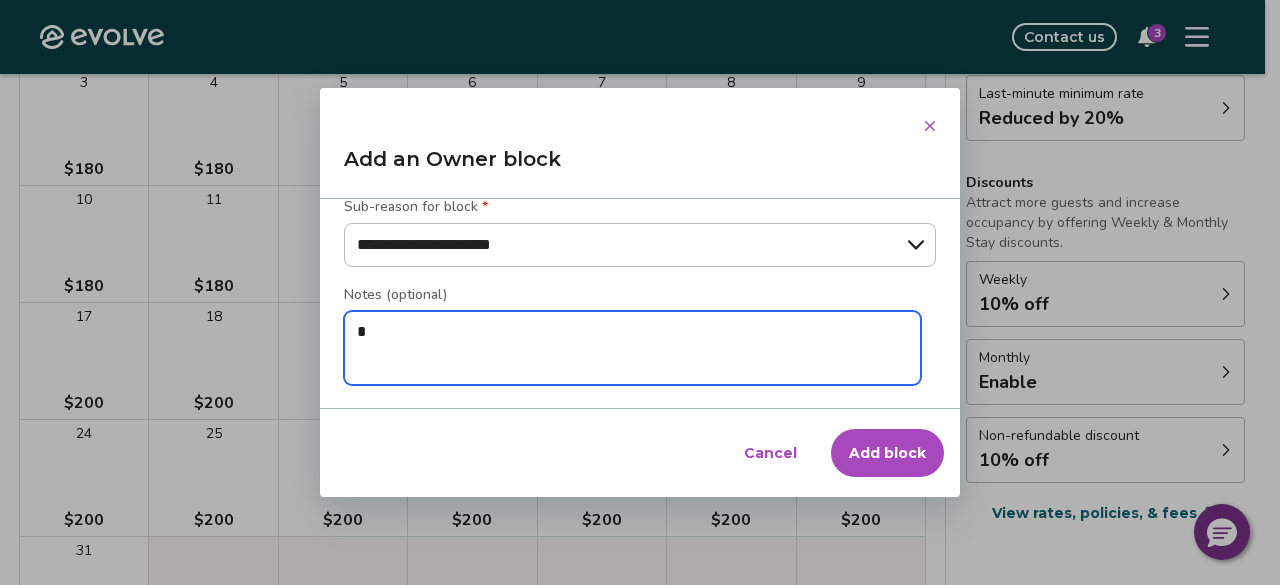 type on "*" 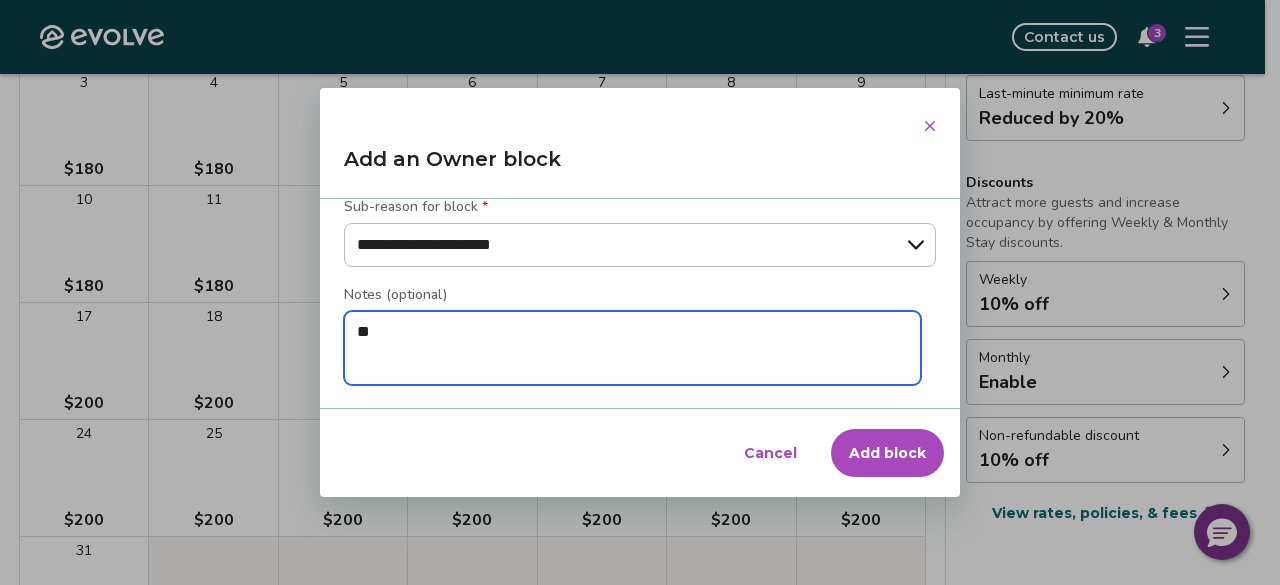 type on "*" 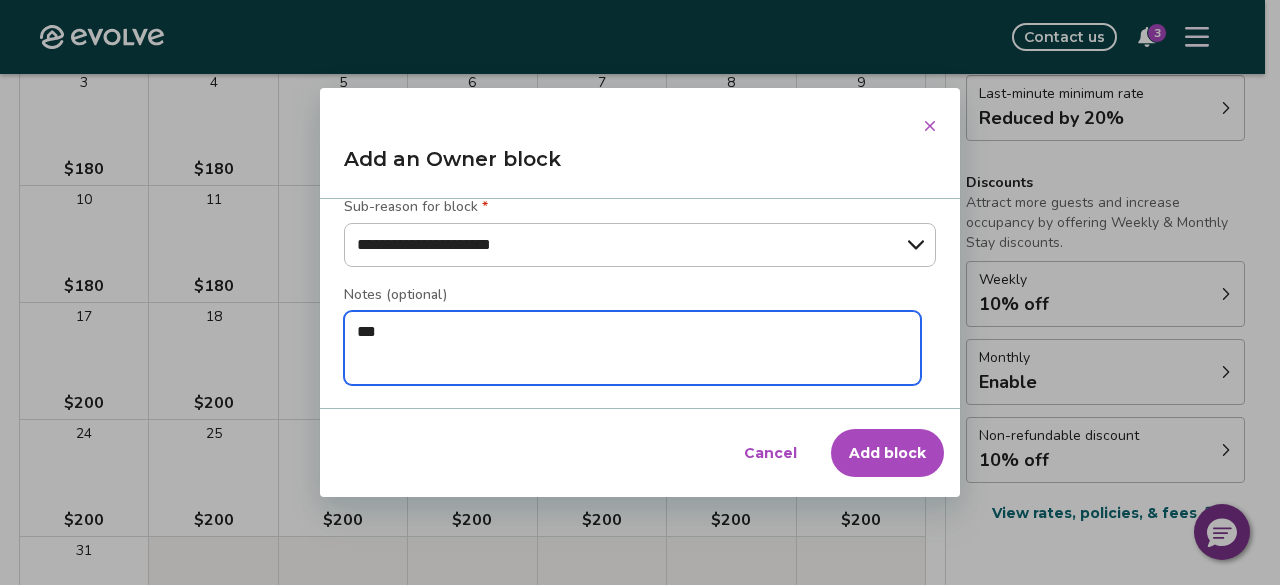 type on "*" 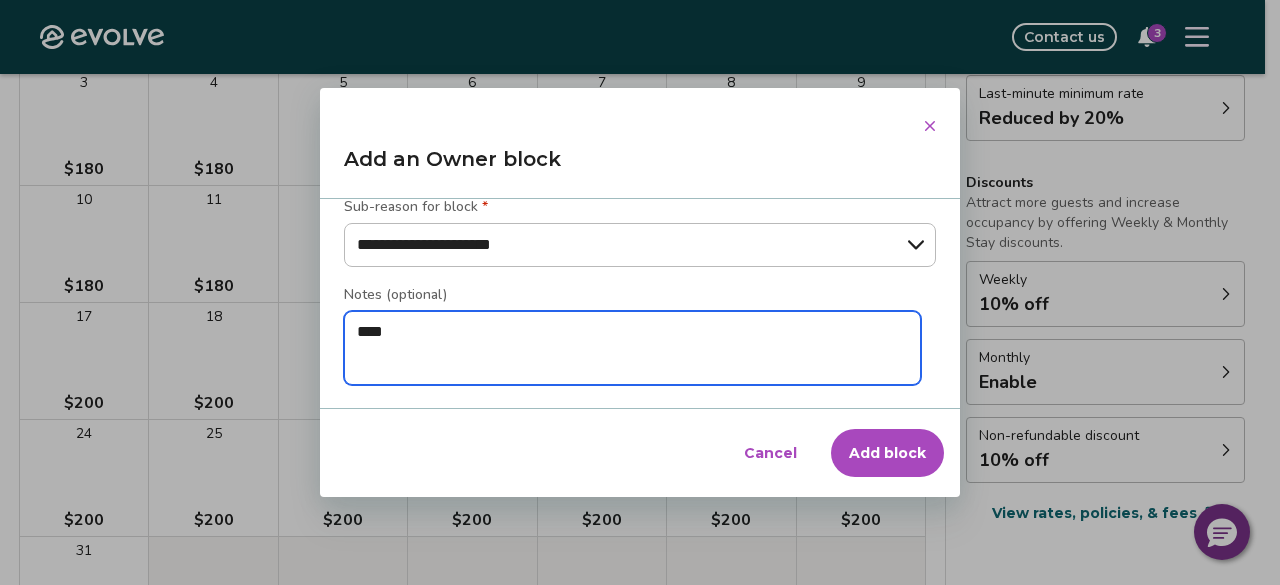 type on "*" 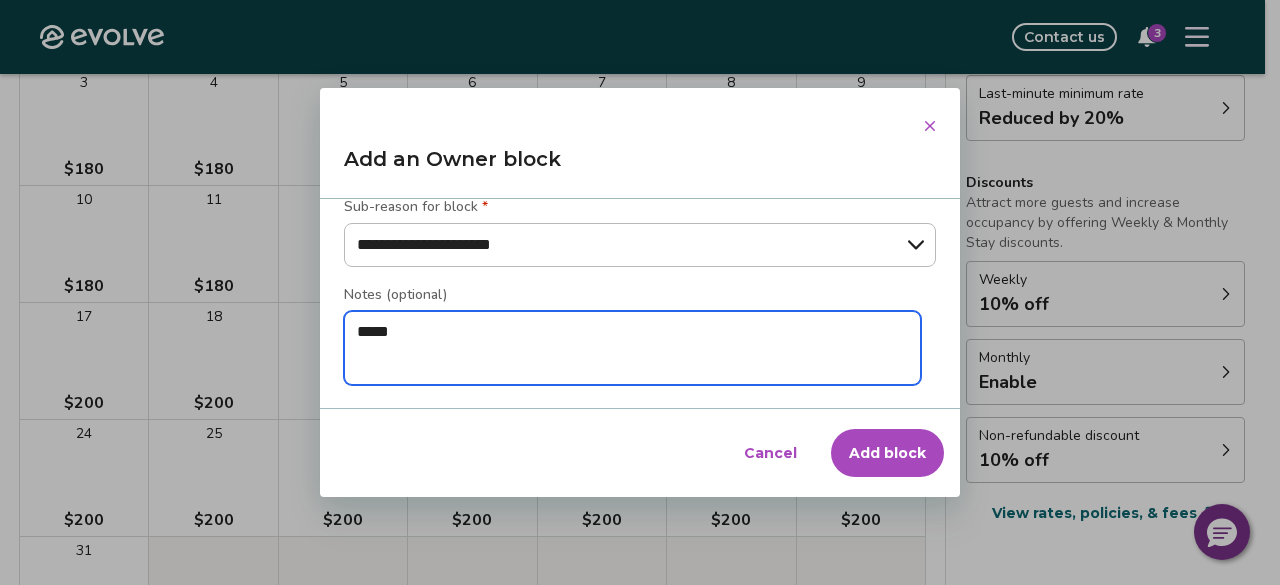 type on "*" 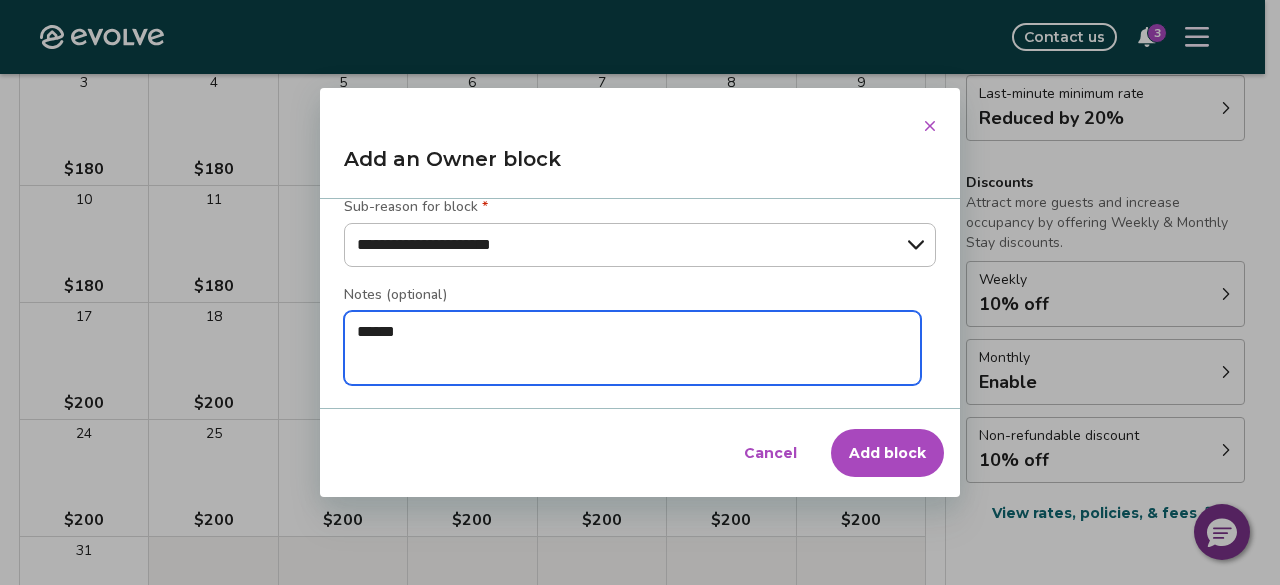type on "*" 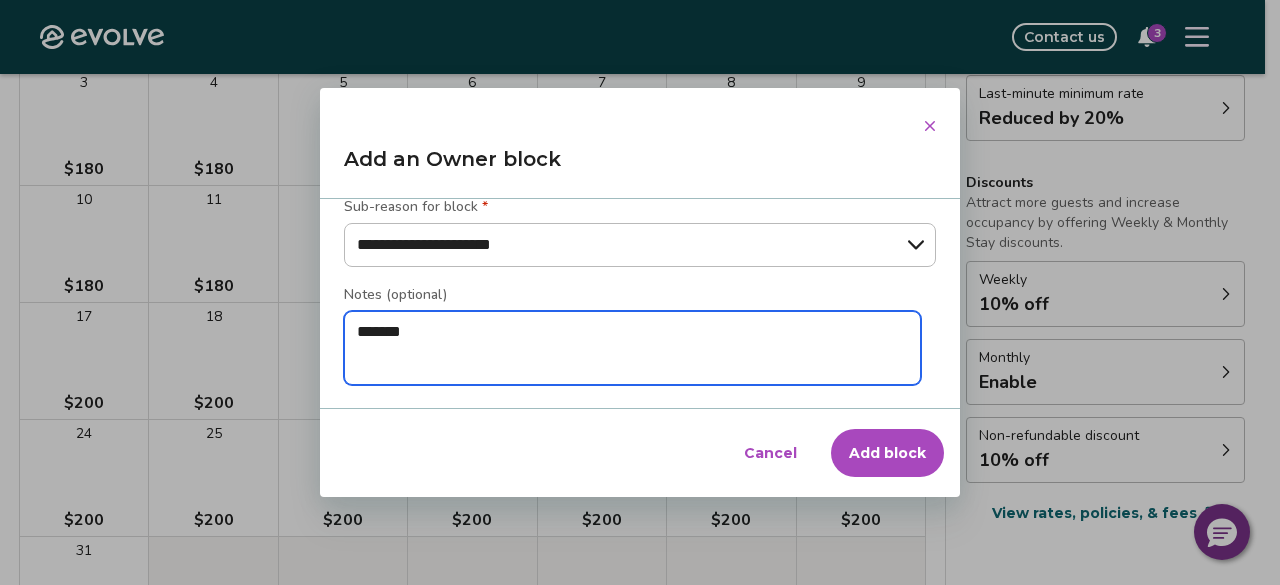 type on "*" 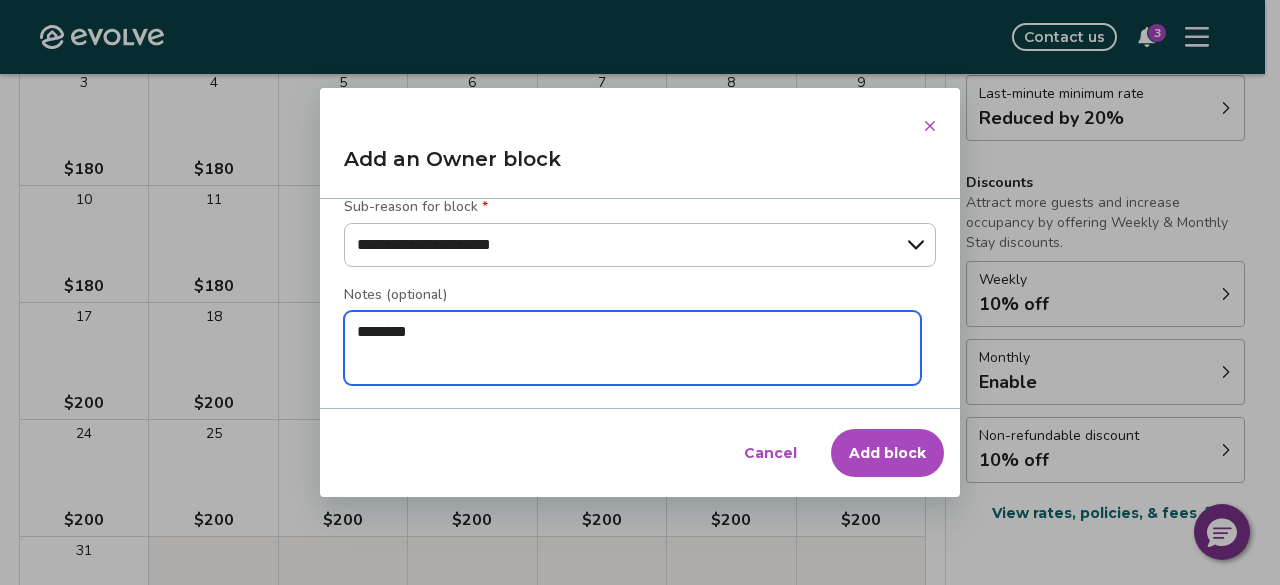 type on "*" 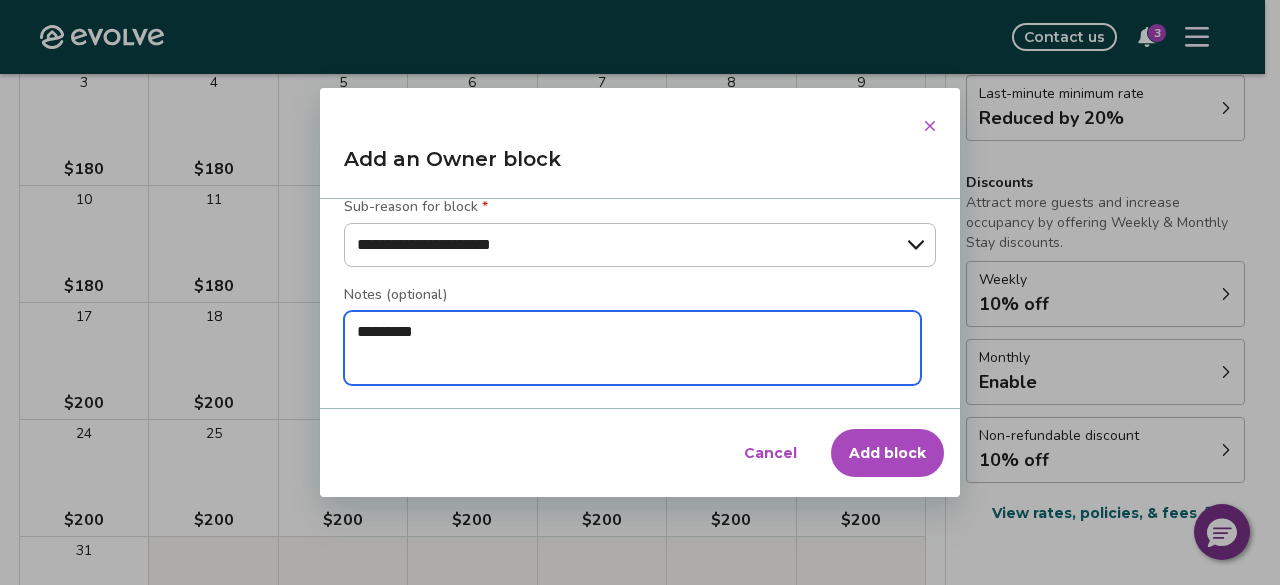 type on "*" 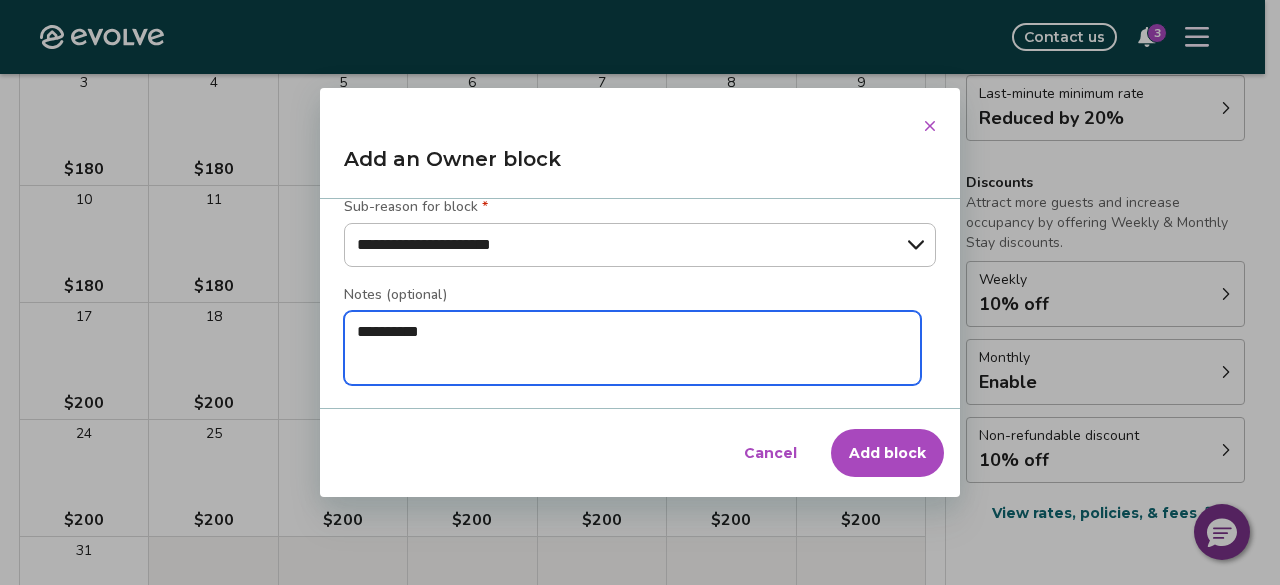 type on "*" 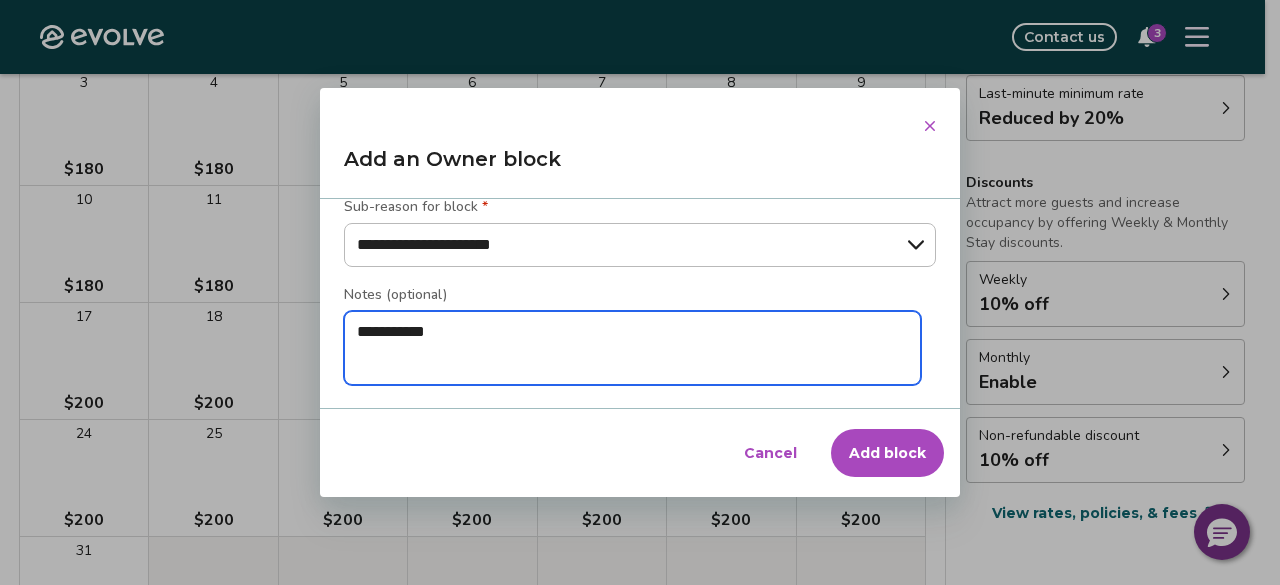 type on "*" 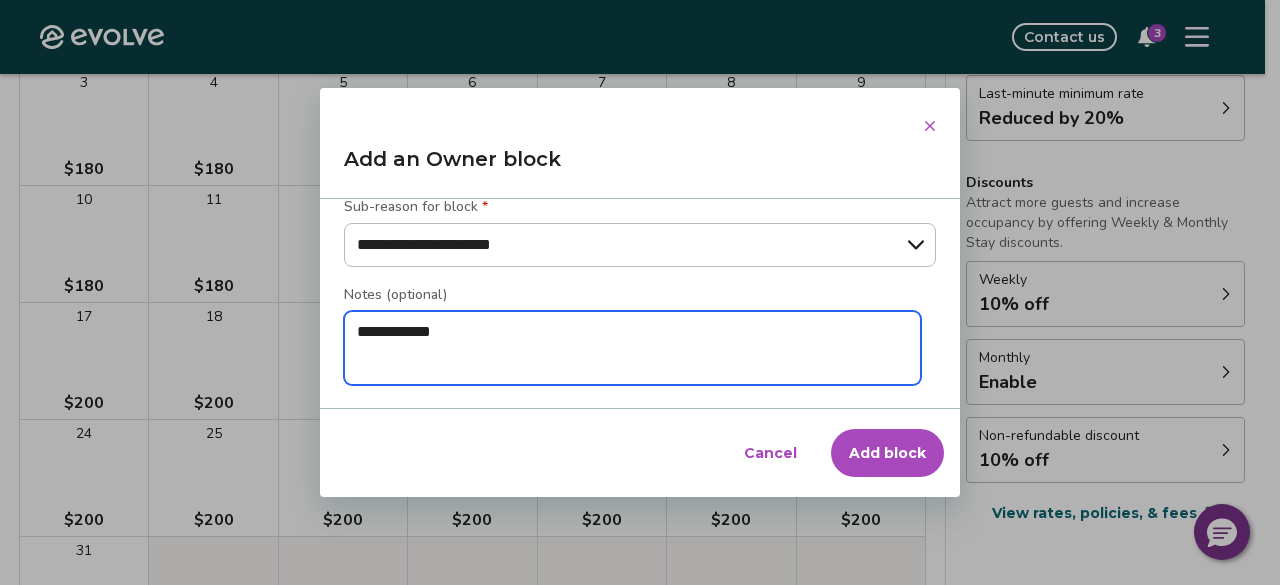 type on "*" 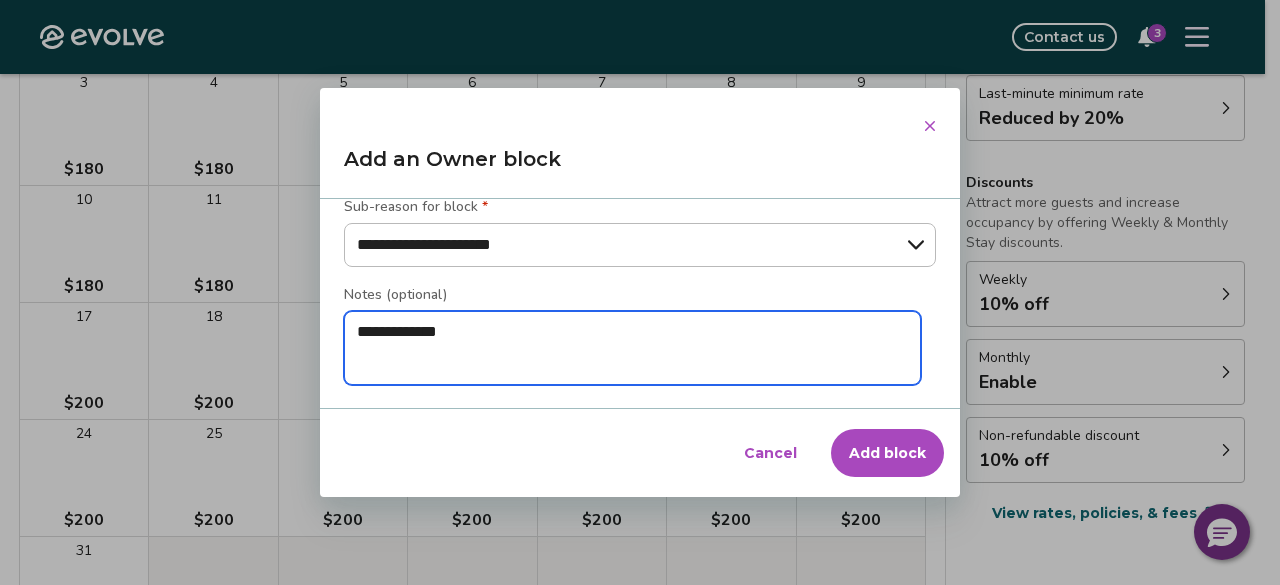 type on "*" 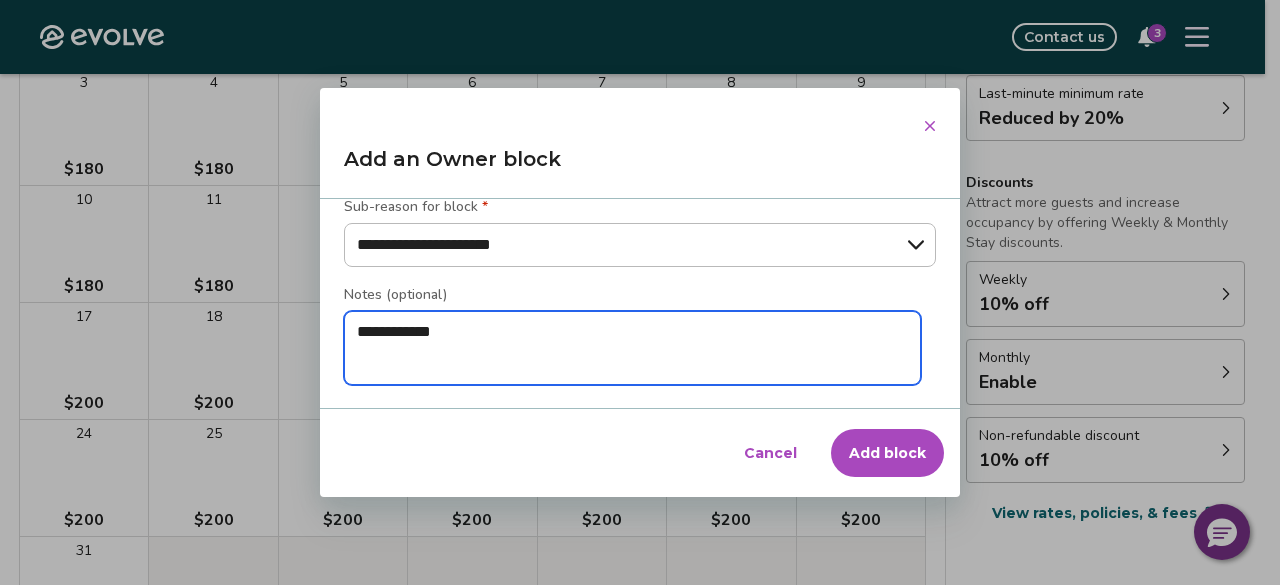 type on "*" 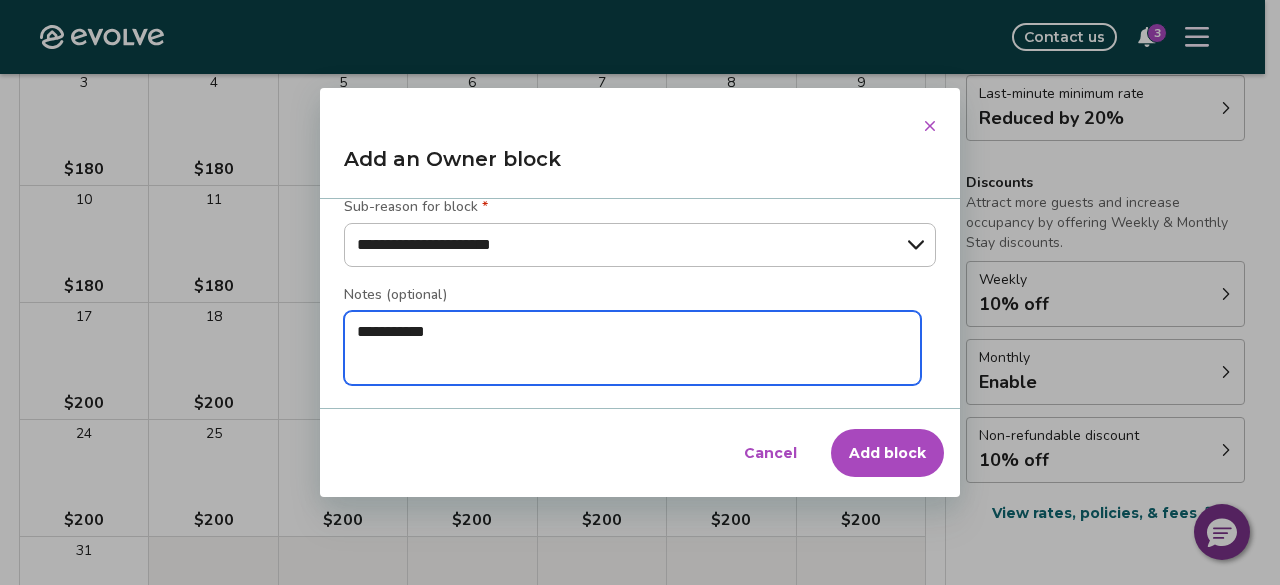 type on "*" 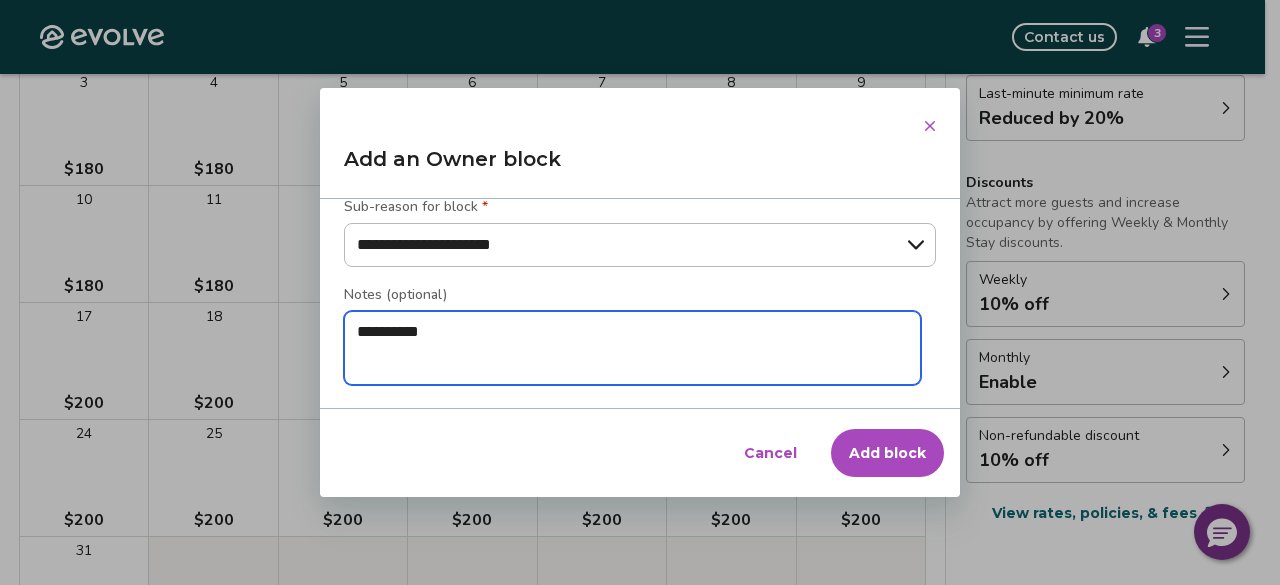type on "*" 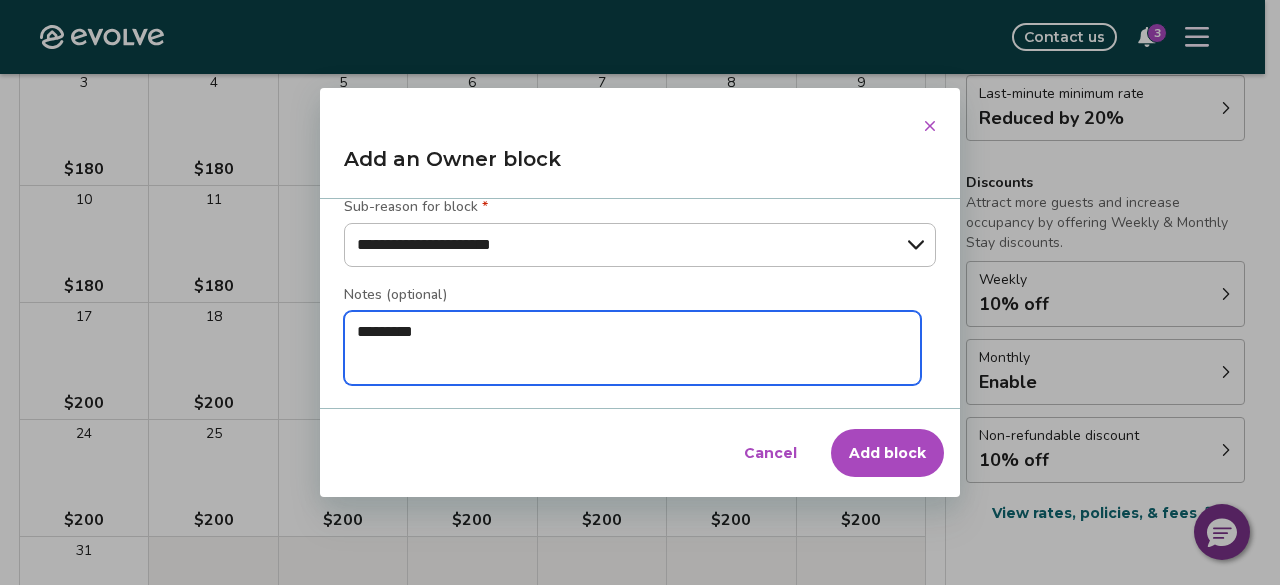 type on "*" 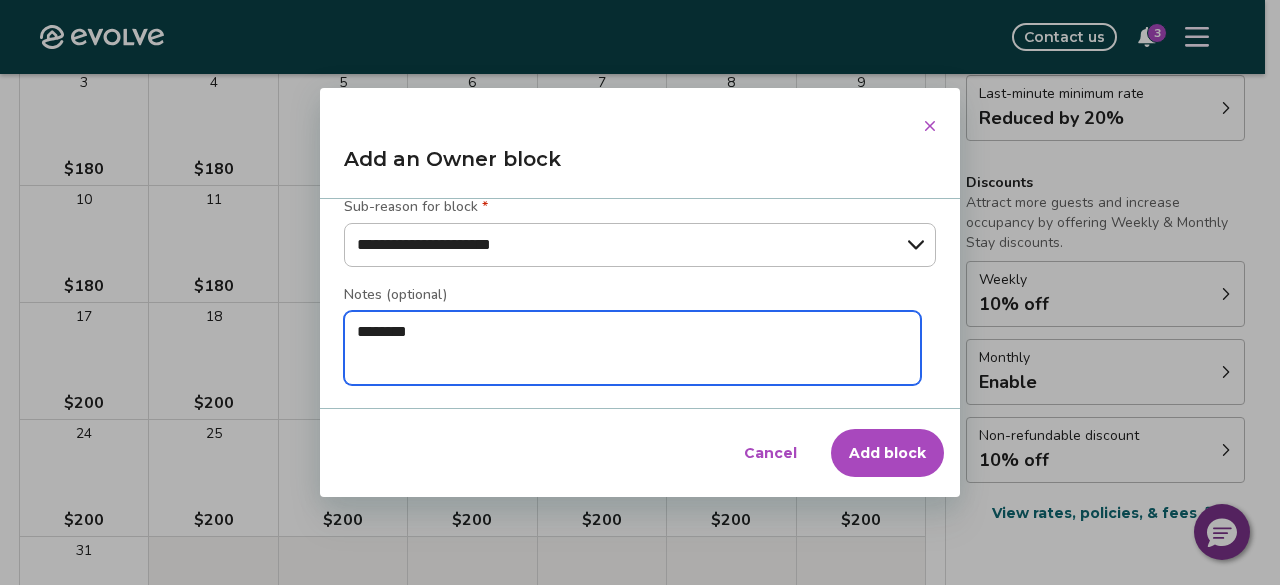 type on "*" 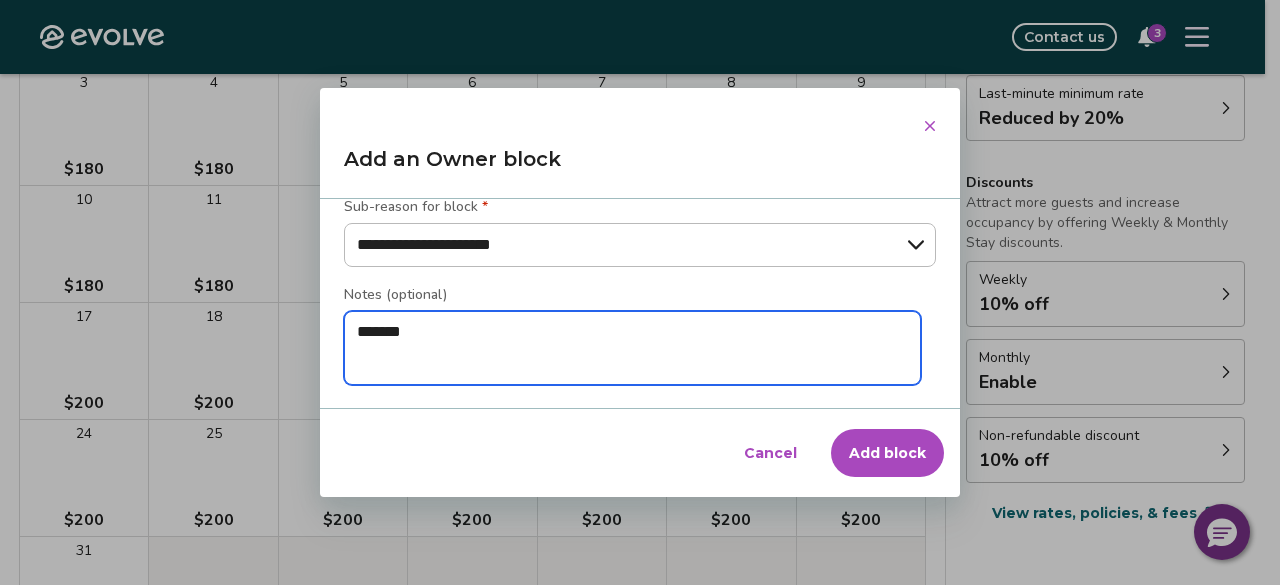 type on "*" 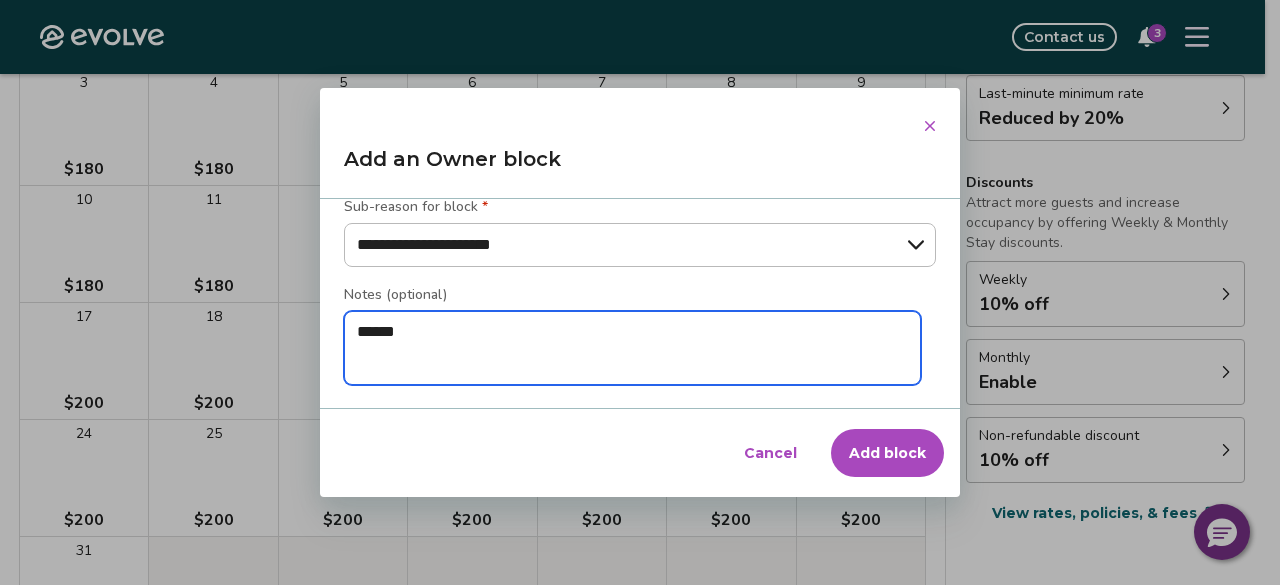 type on "*" 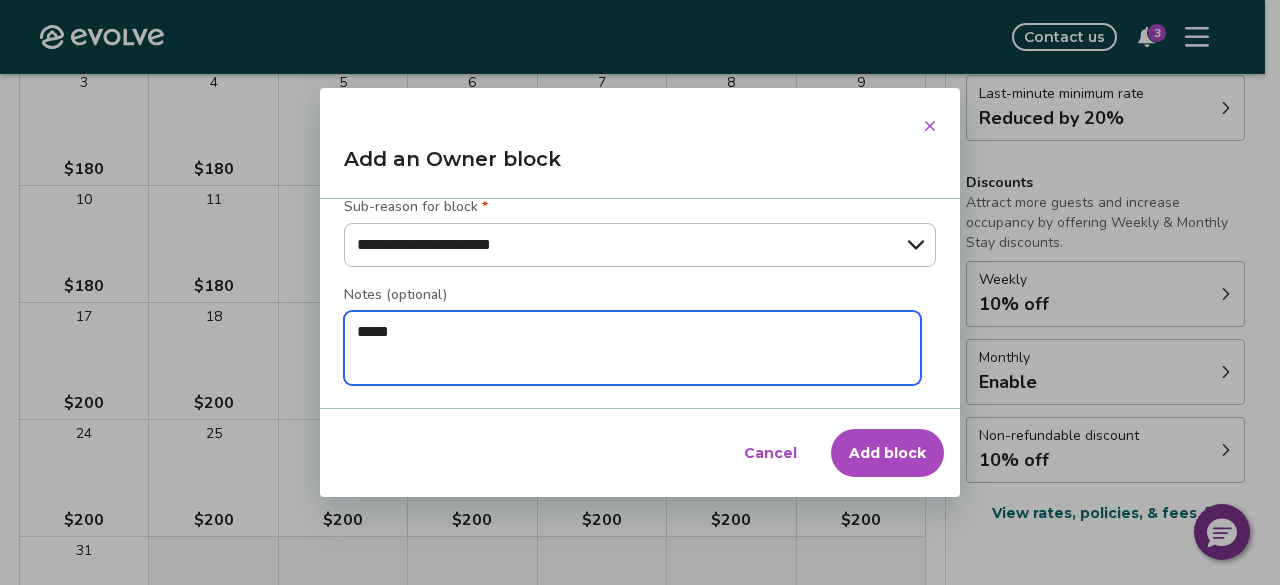 type on "*" 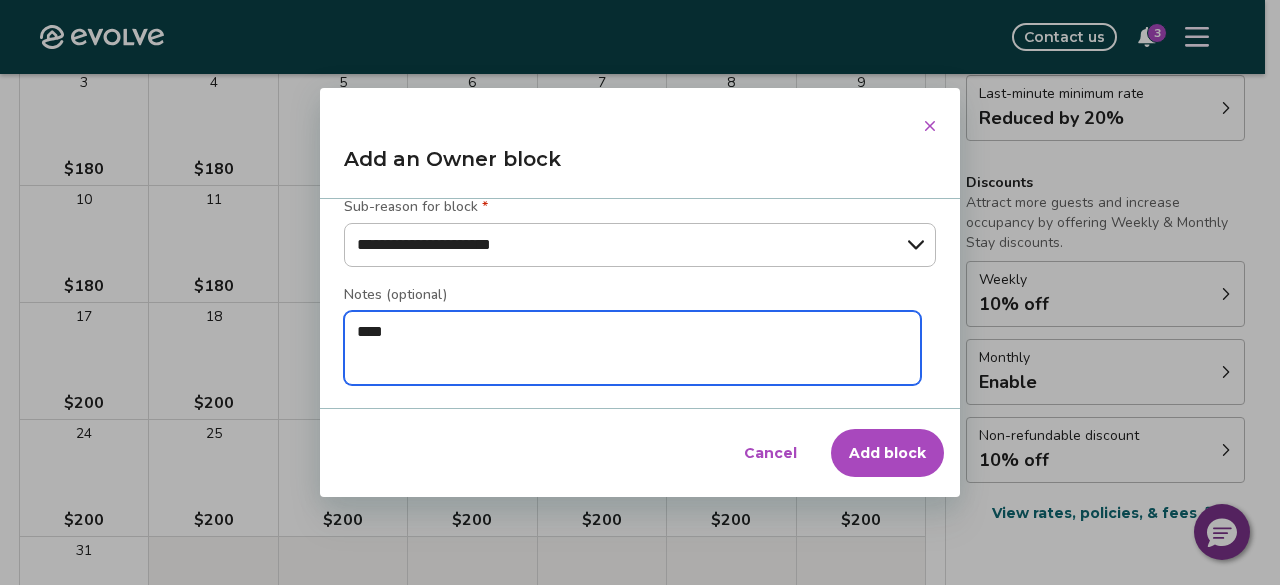 type on "*" 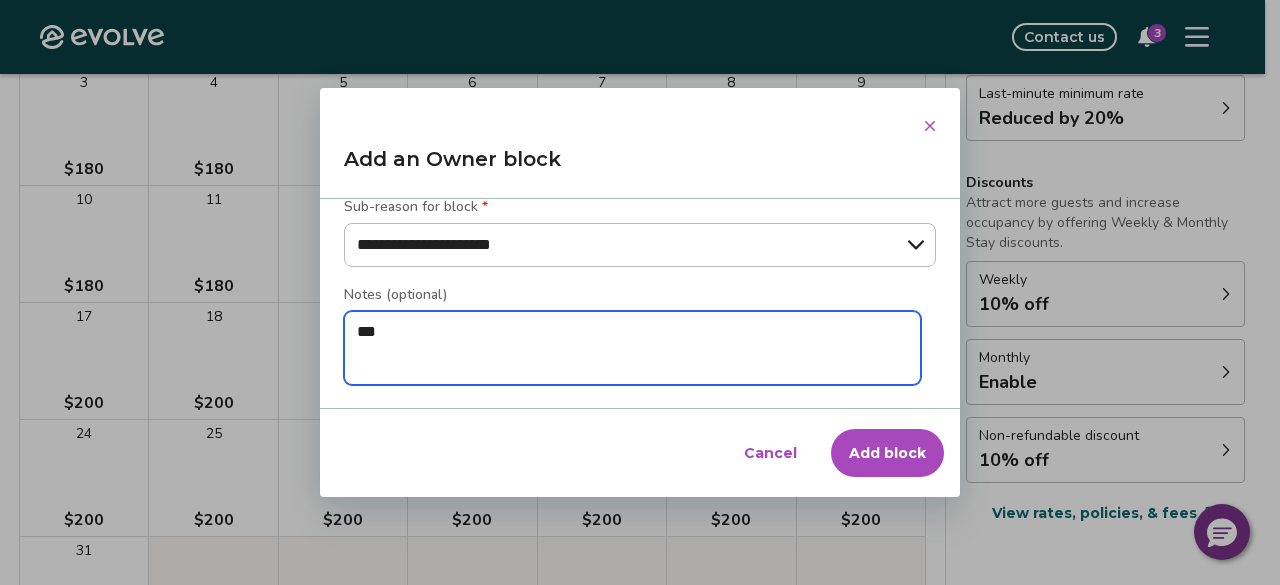 type on "*" 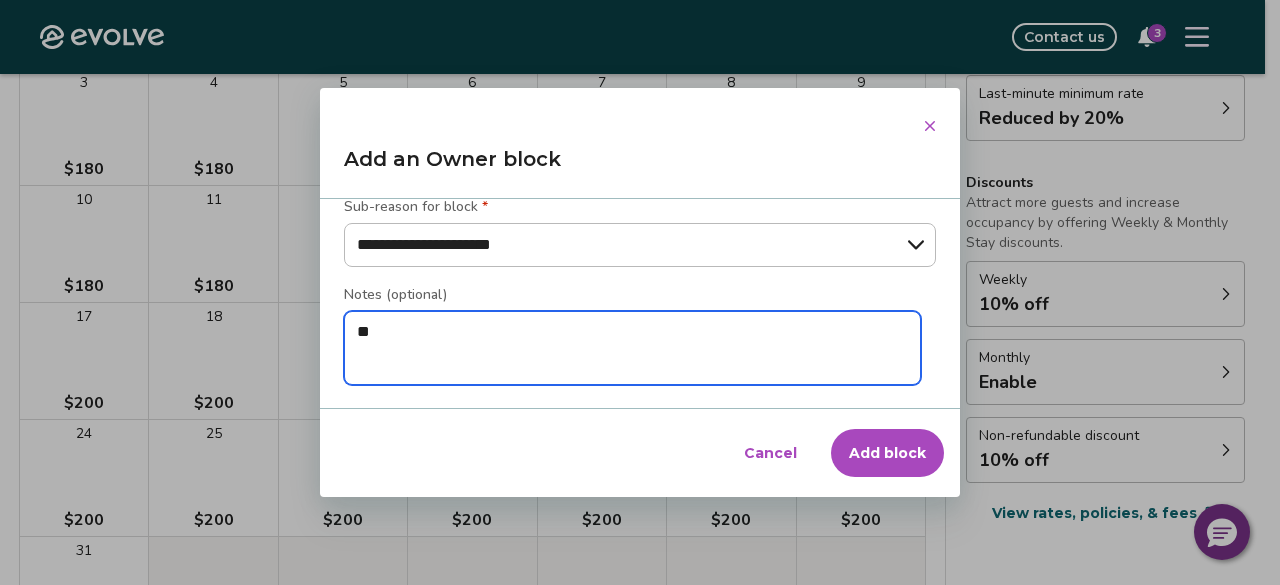 type on "*" 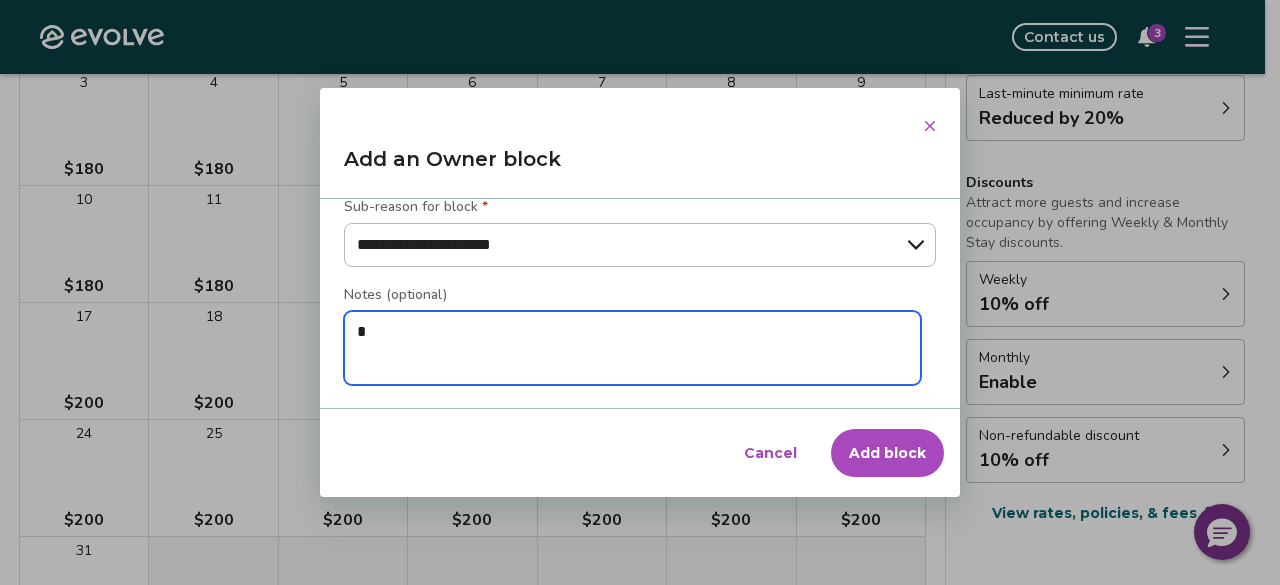 type on "*" 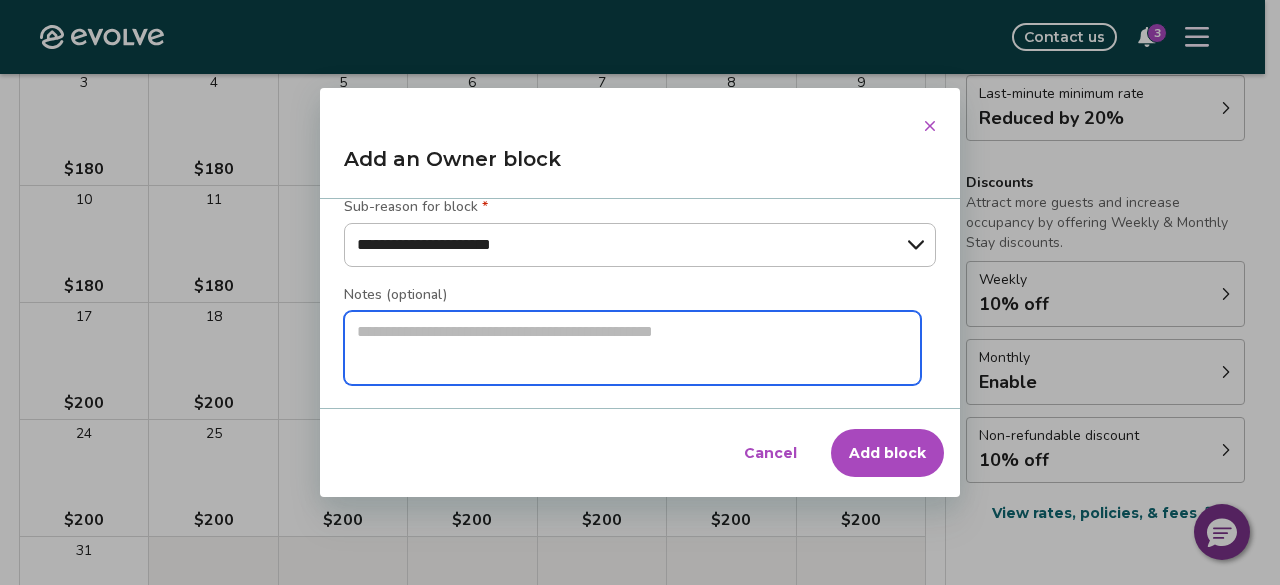 type on "*" 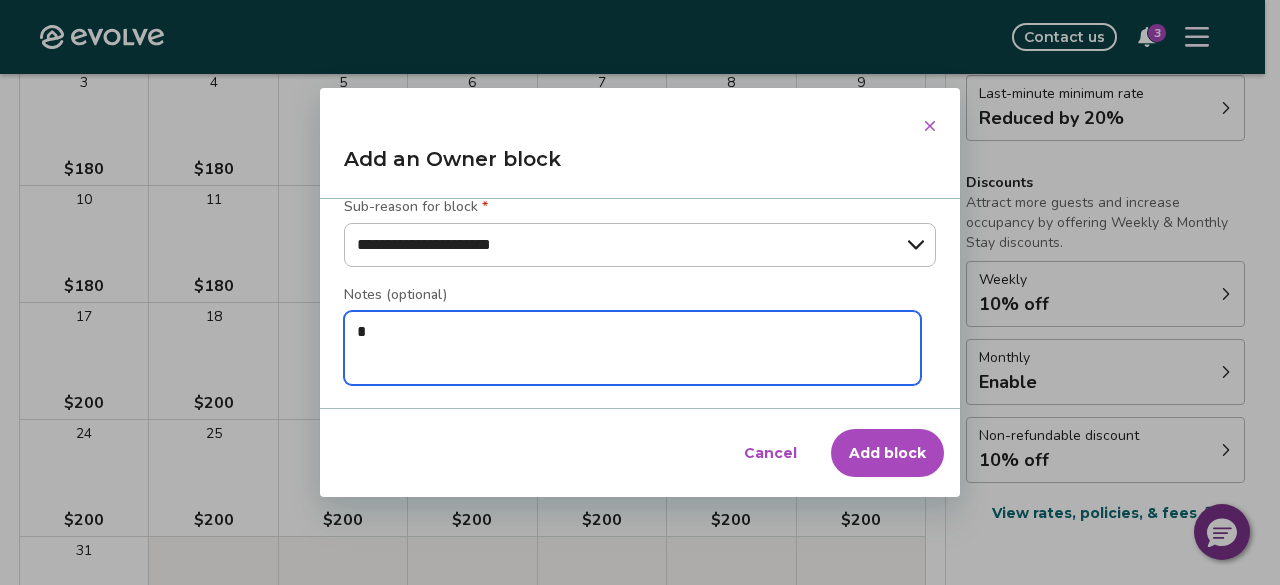 type on "*" 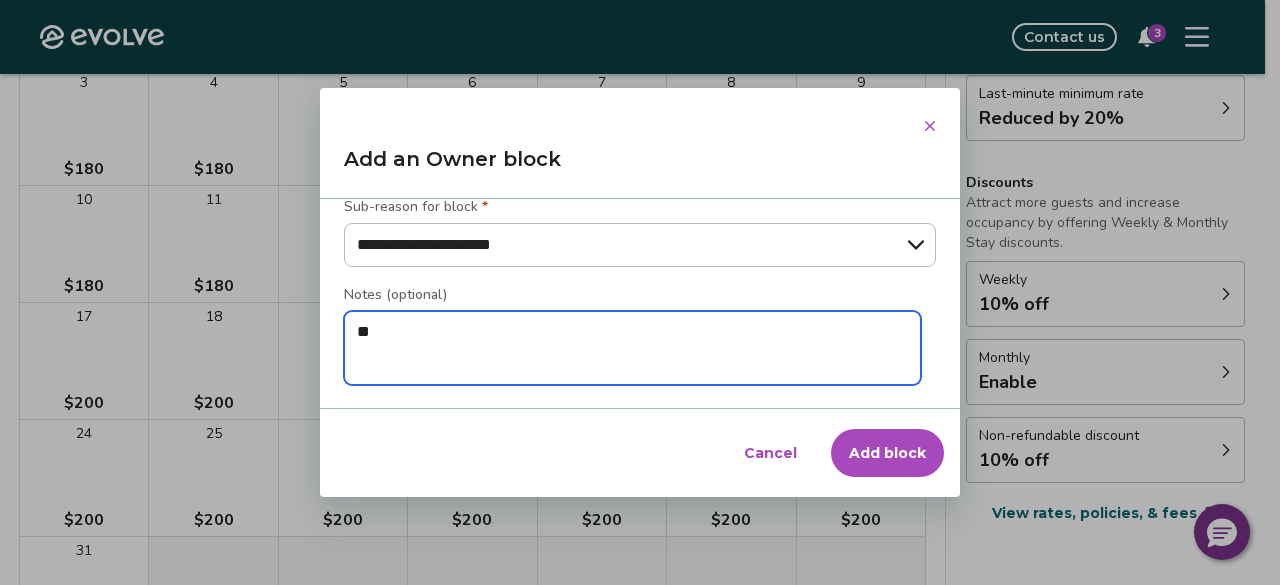 type on "*" 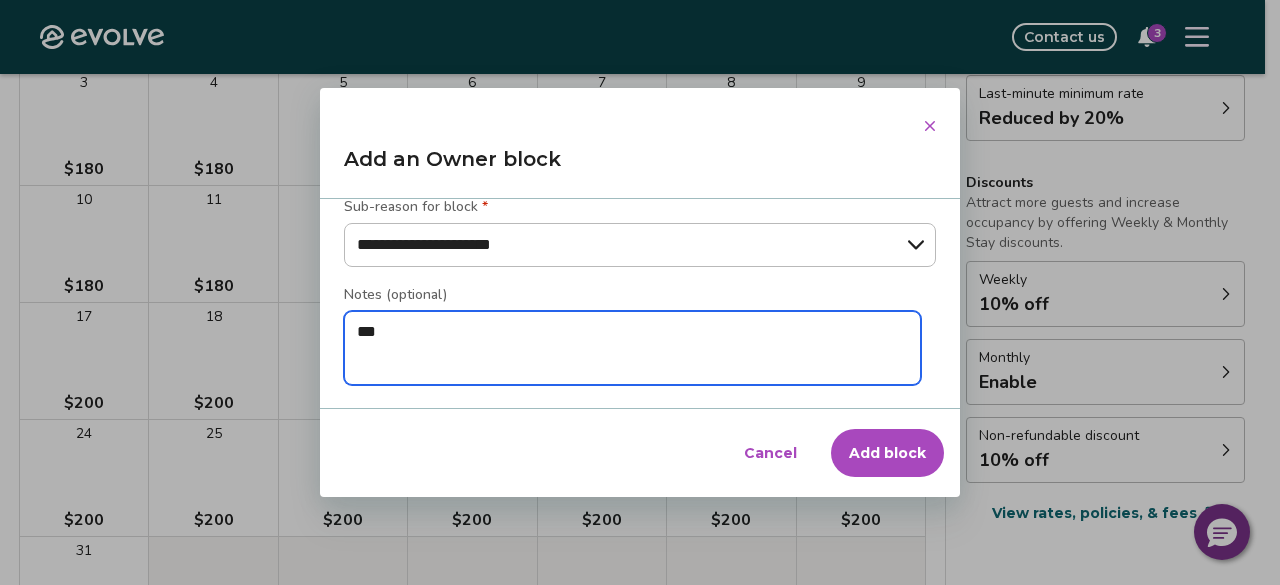type on "*" 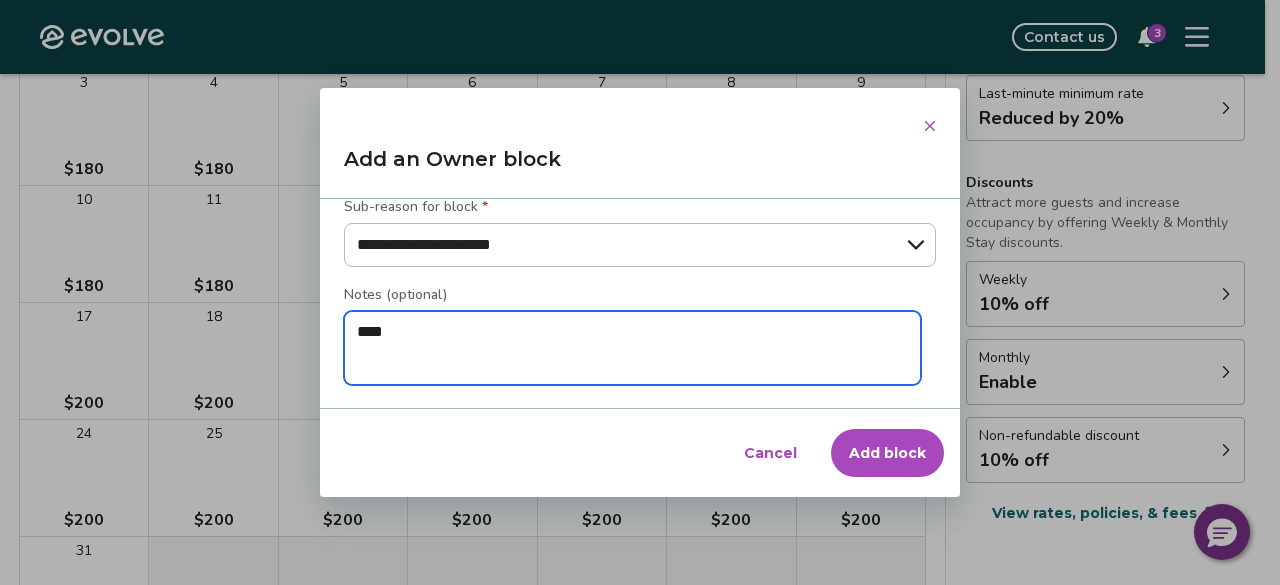 type on "*" 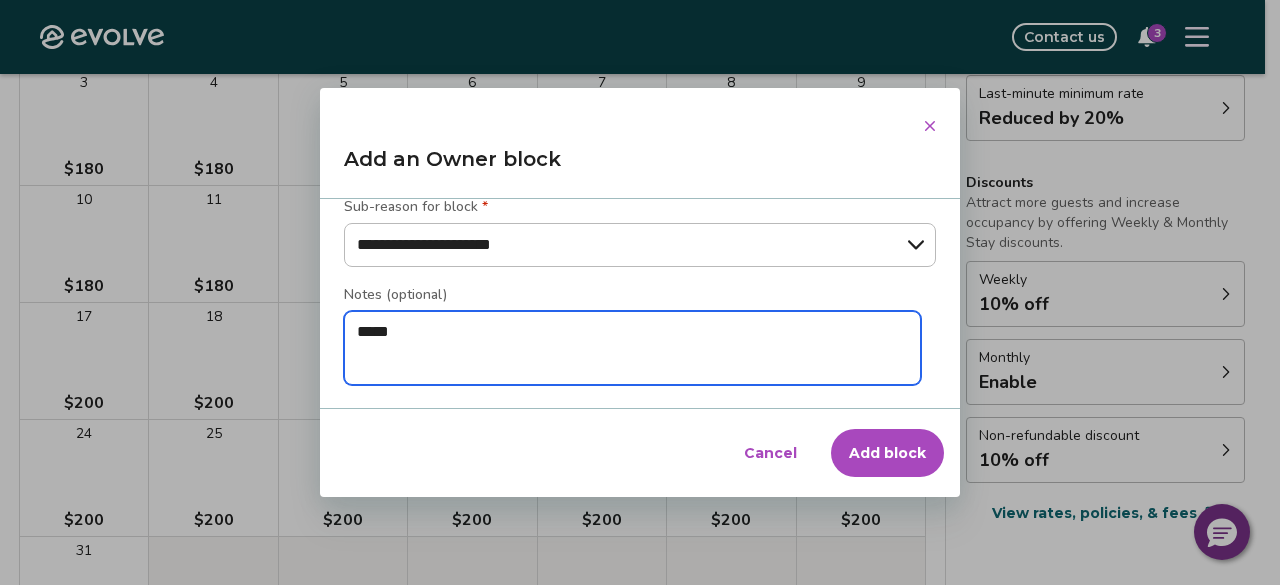 type on "*" 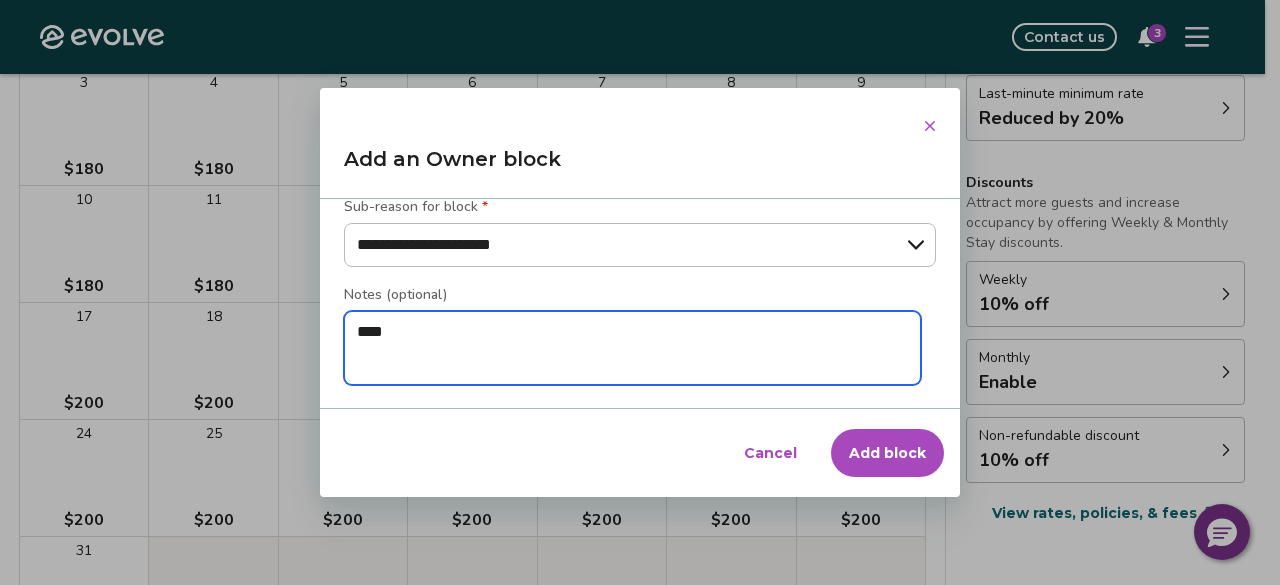 type on "*" 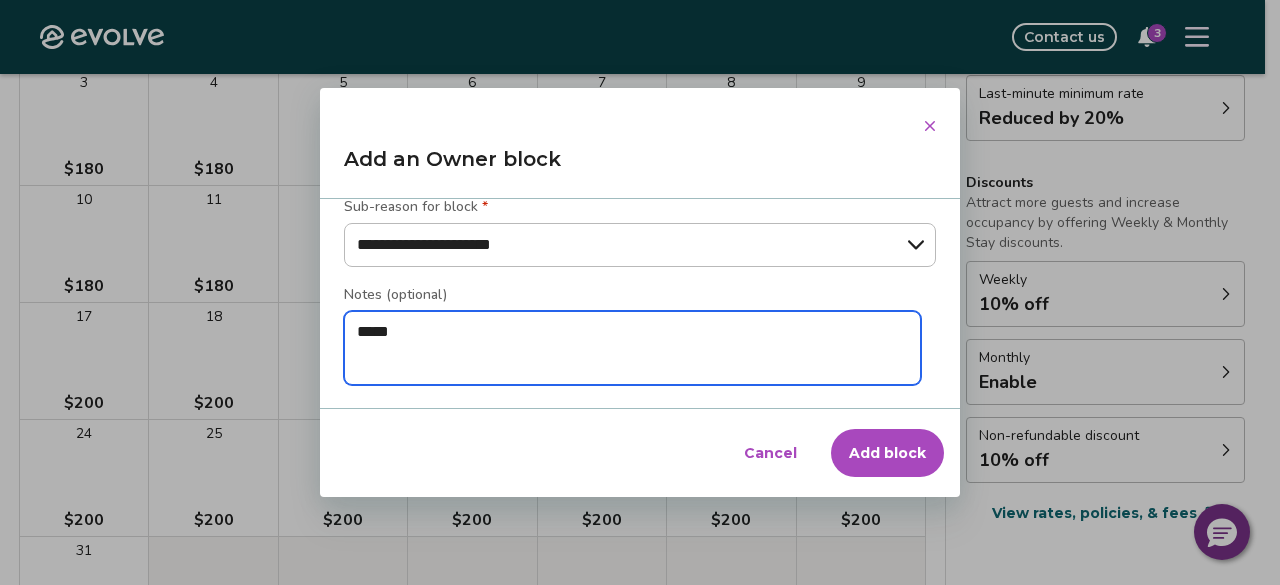 type on "*" 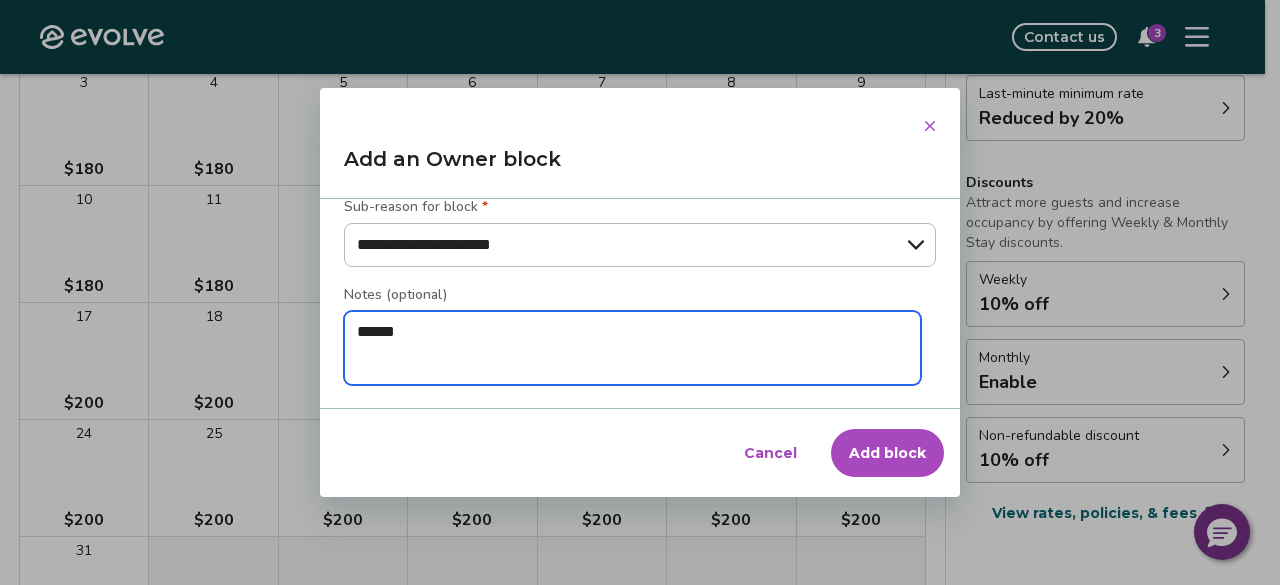 type on "*" 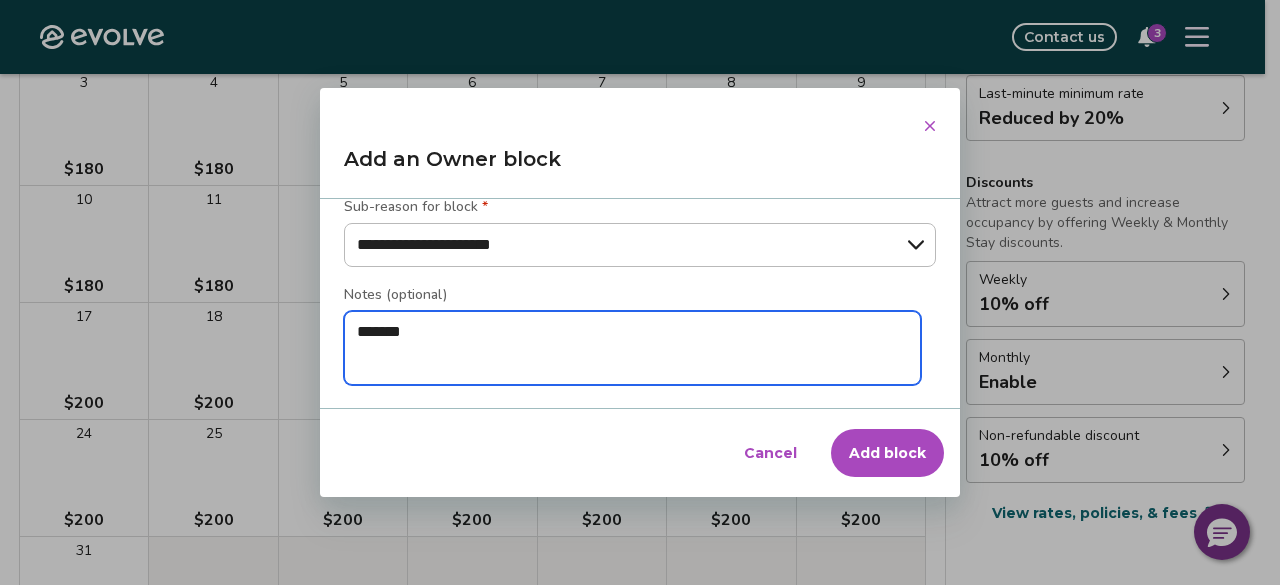 type on "*" 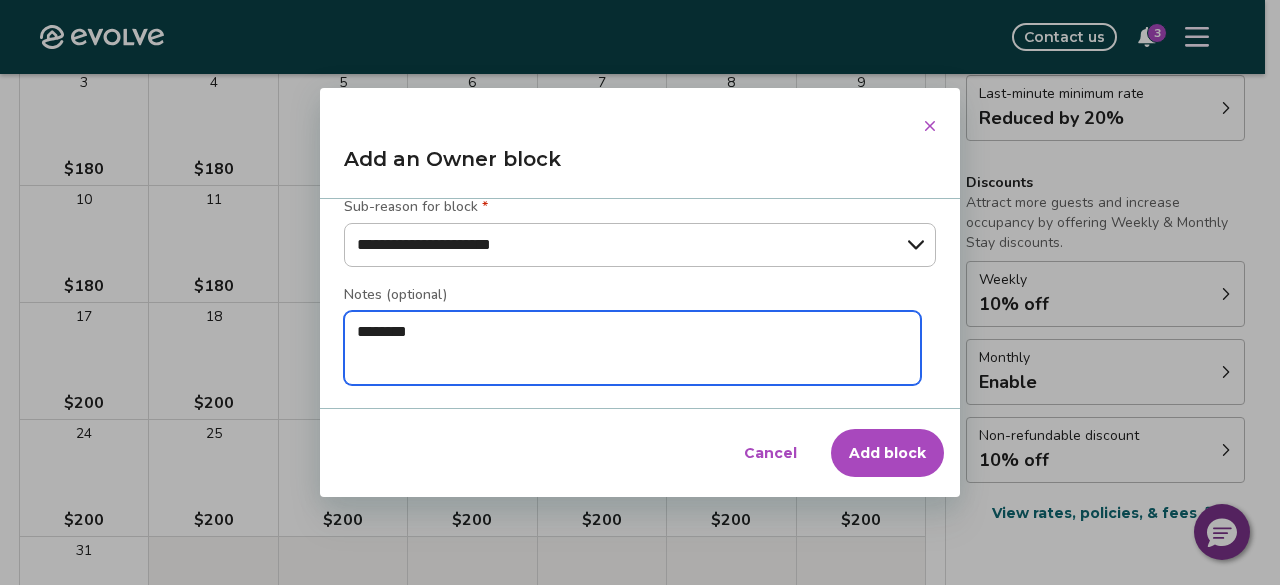 type on "*" 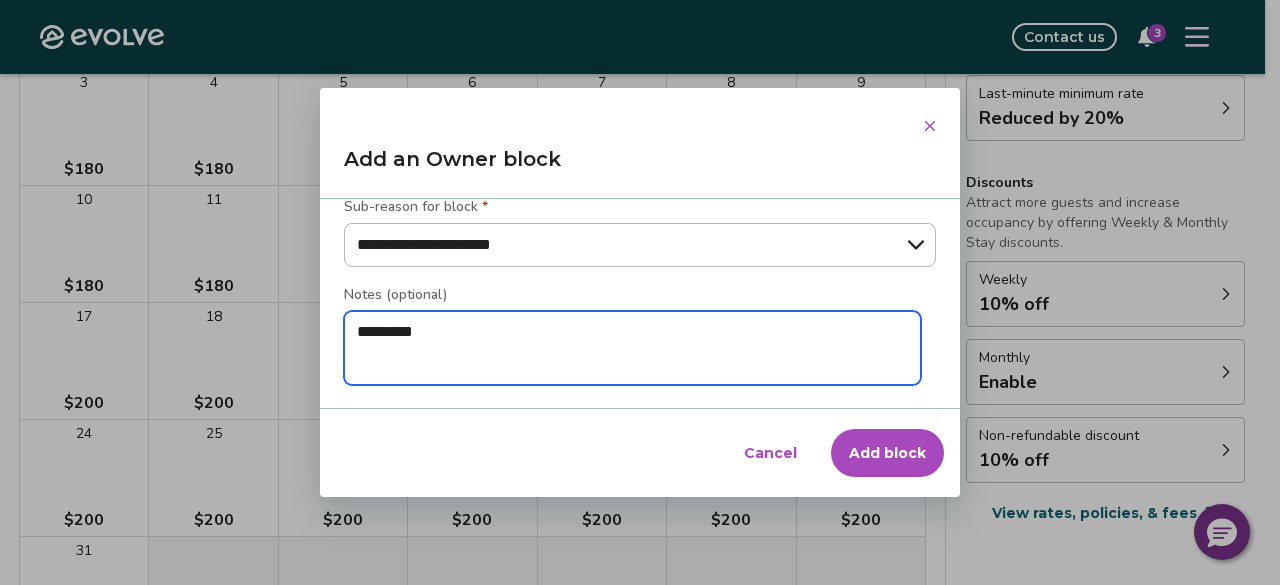 type on "*" 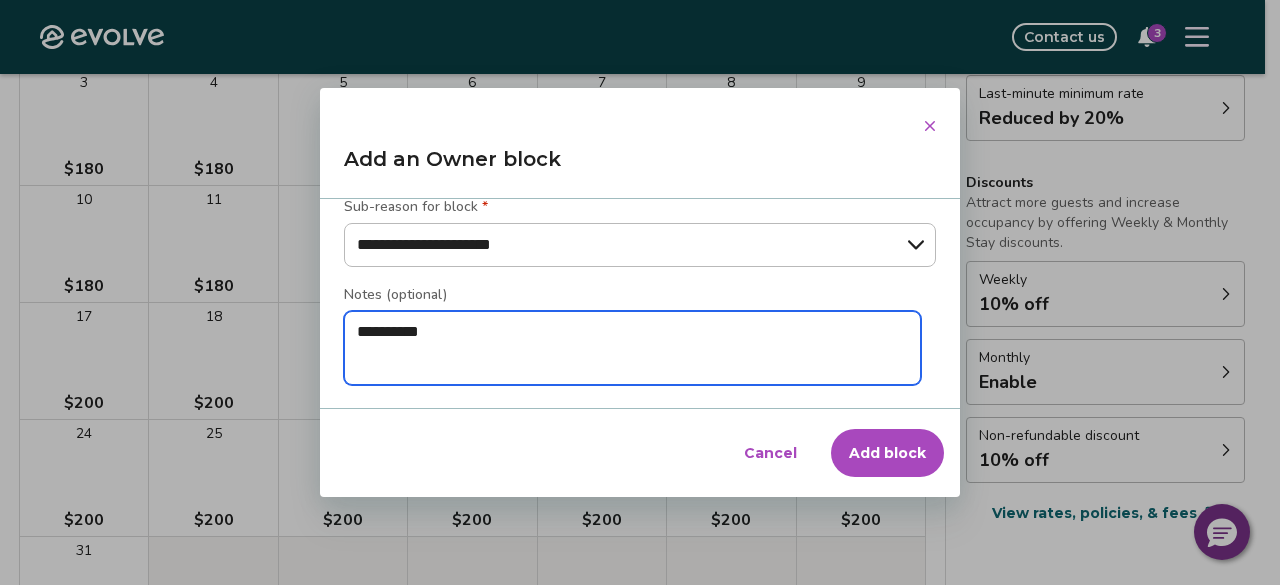 type on "*" 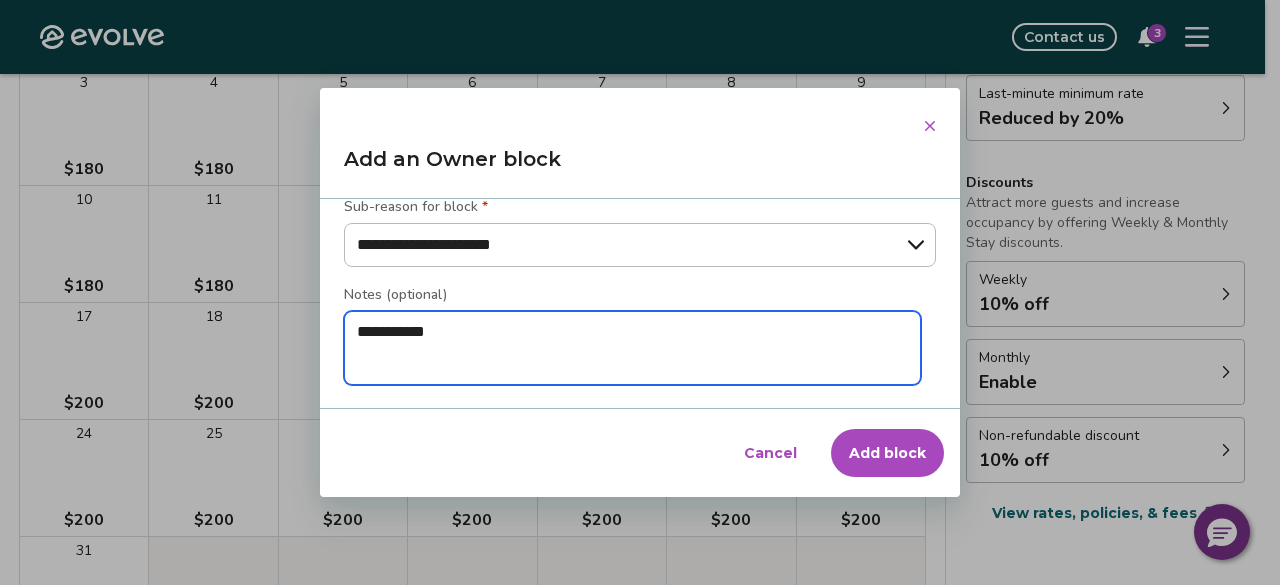 type on "*" 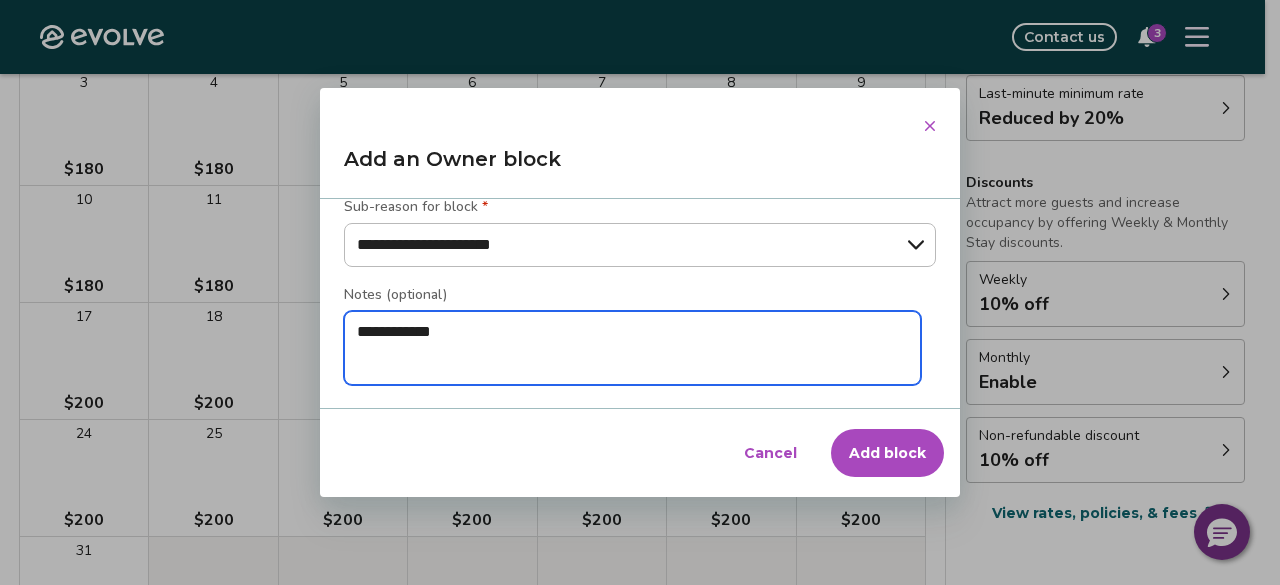 type on "*" 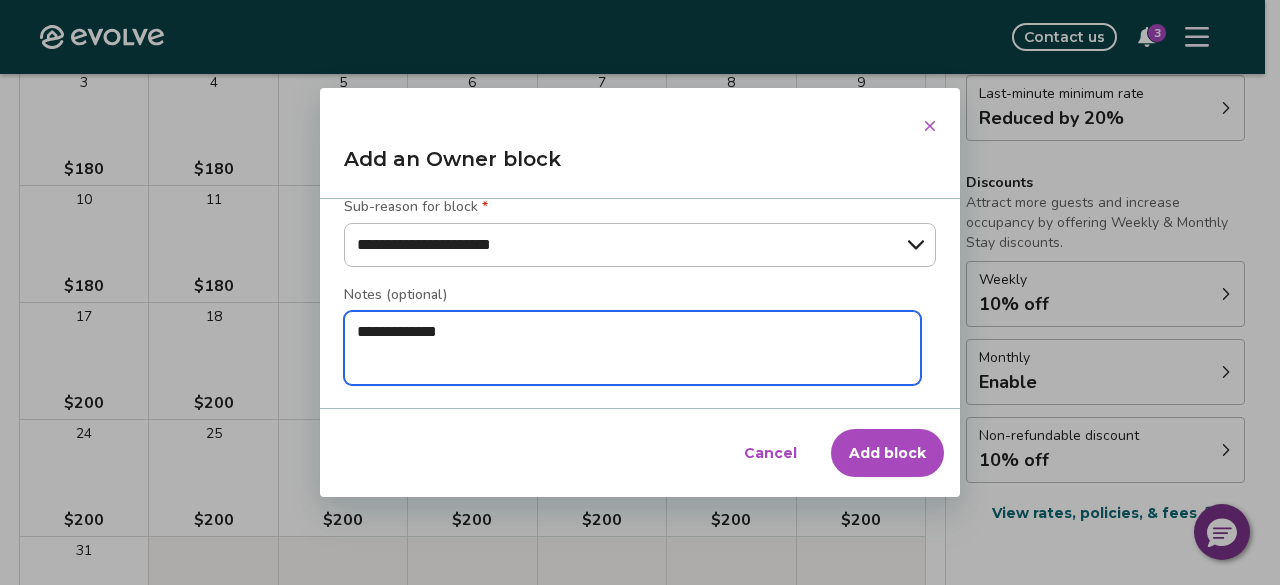 type on "*" 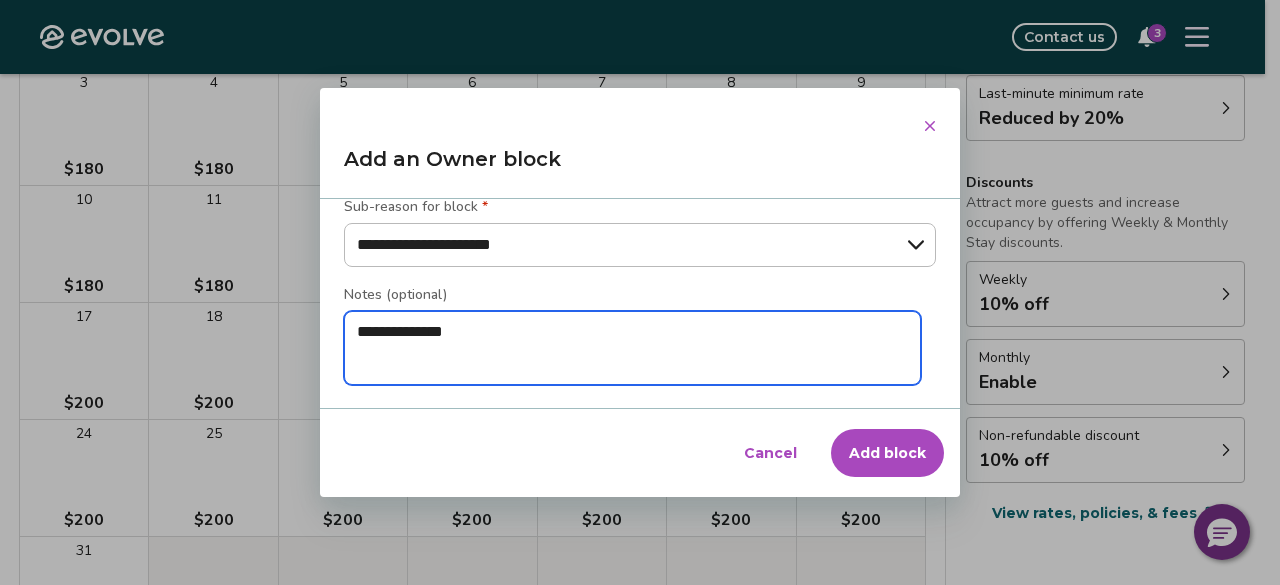 type on "*" 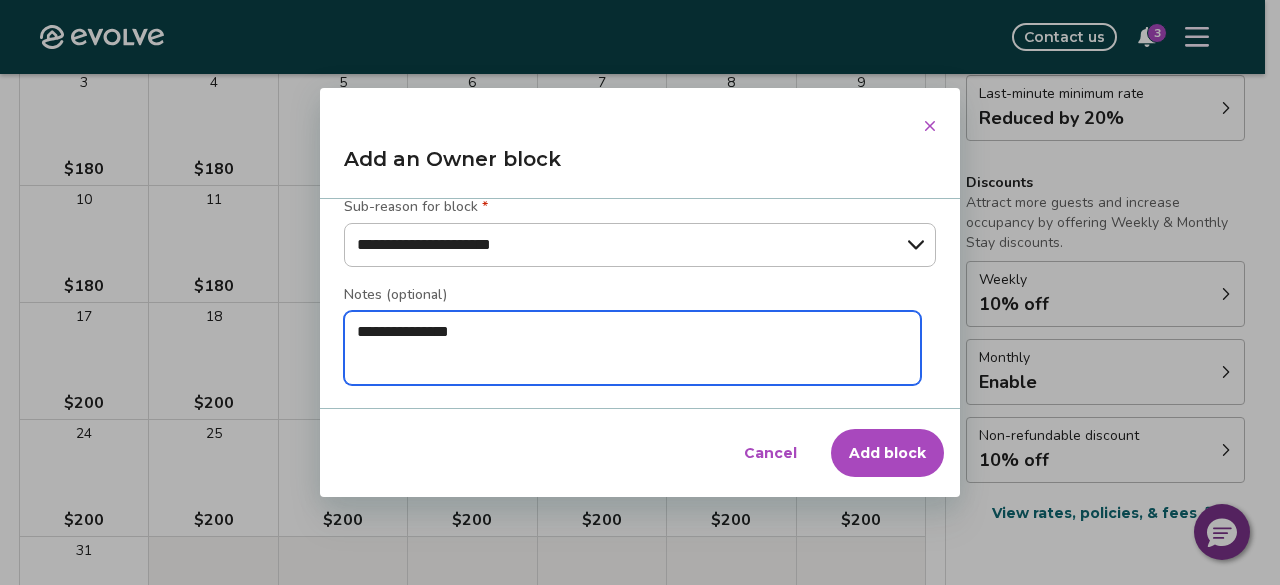 type on "*" 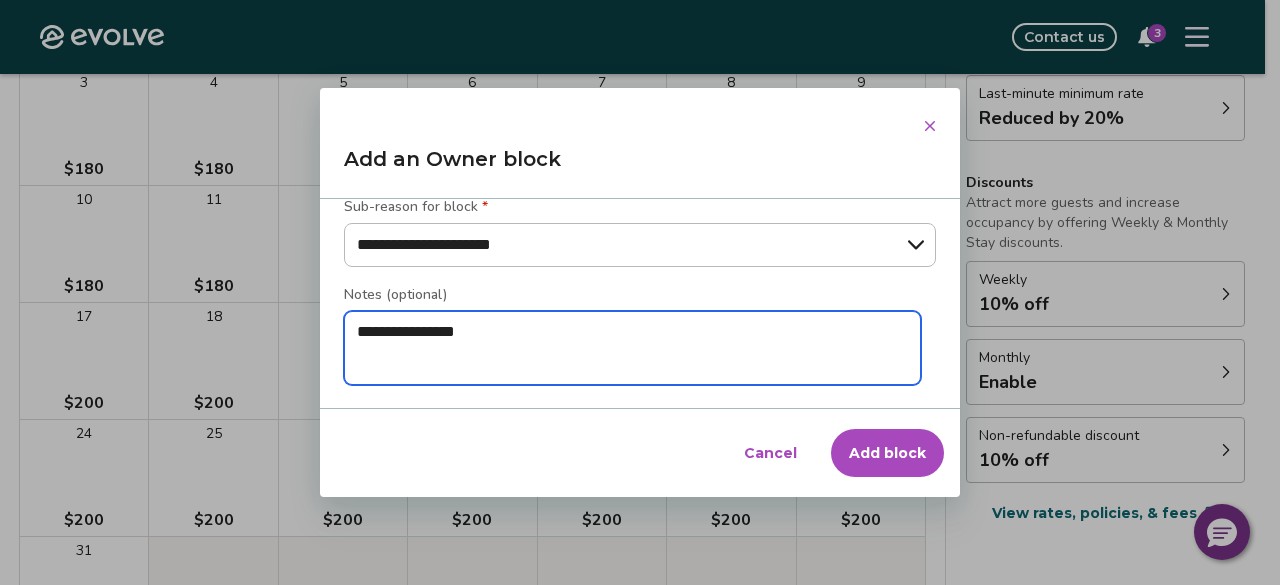 type on "*" 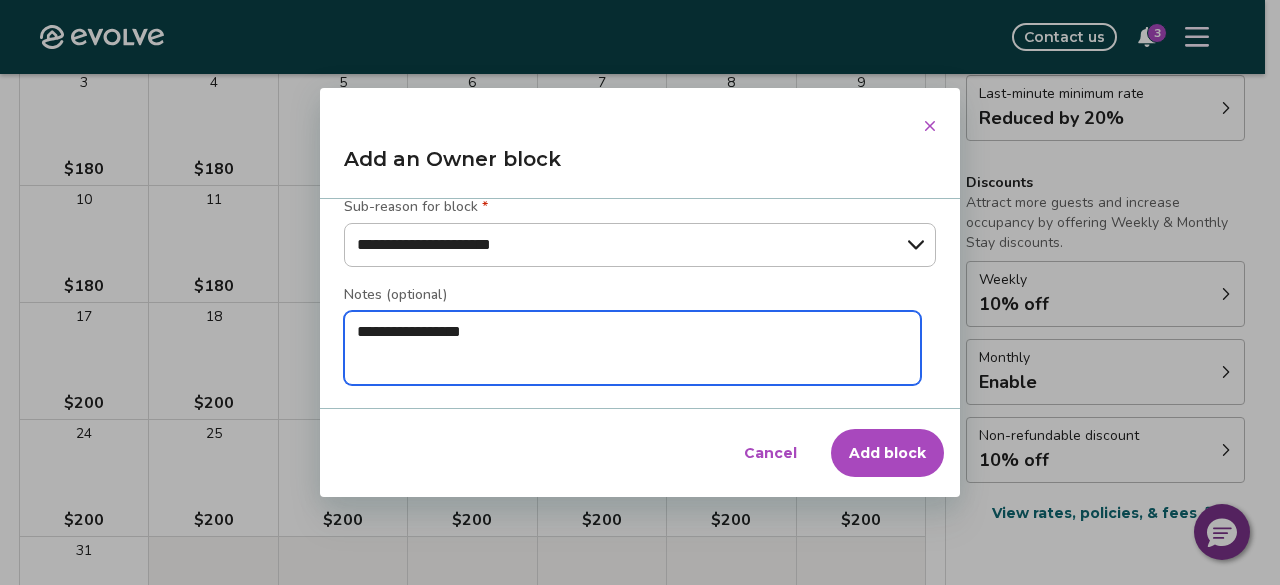 type on "*" 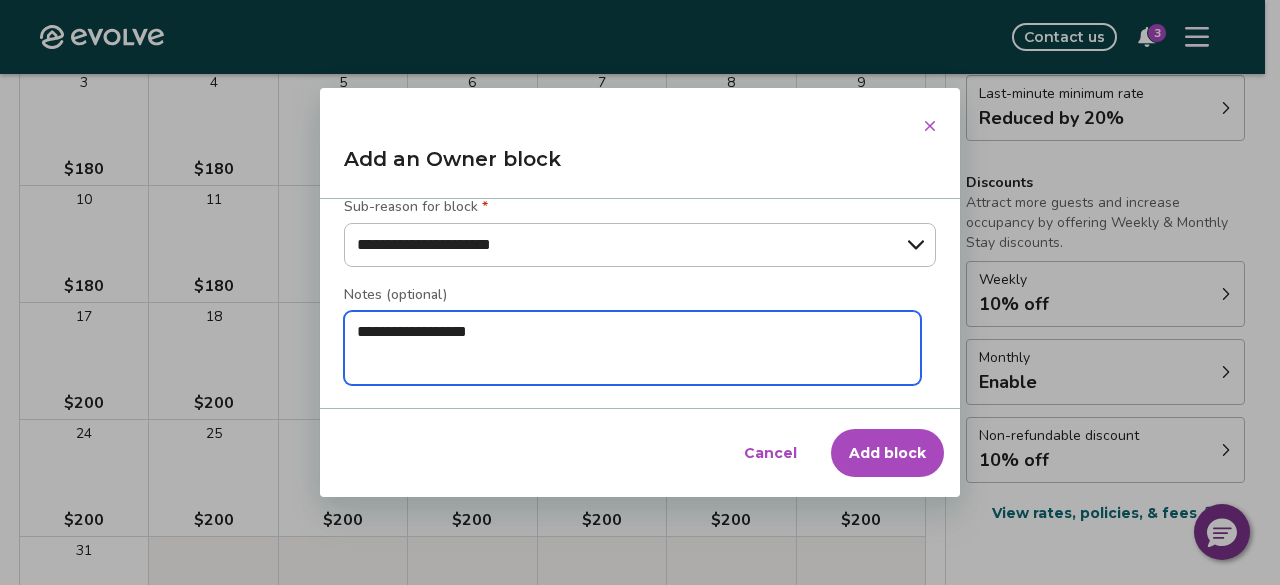 type on "*" 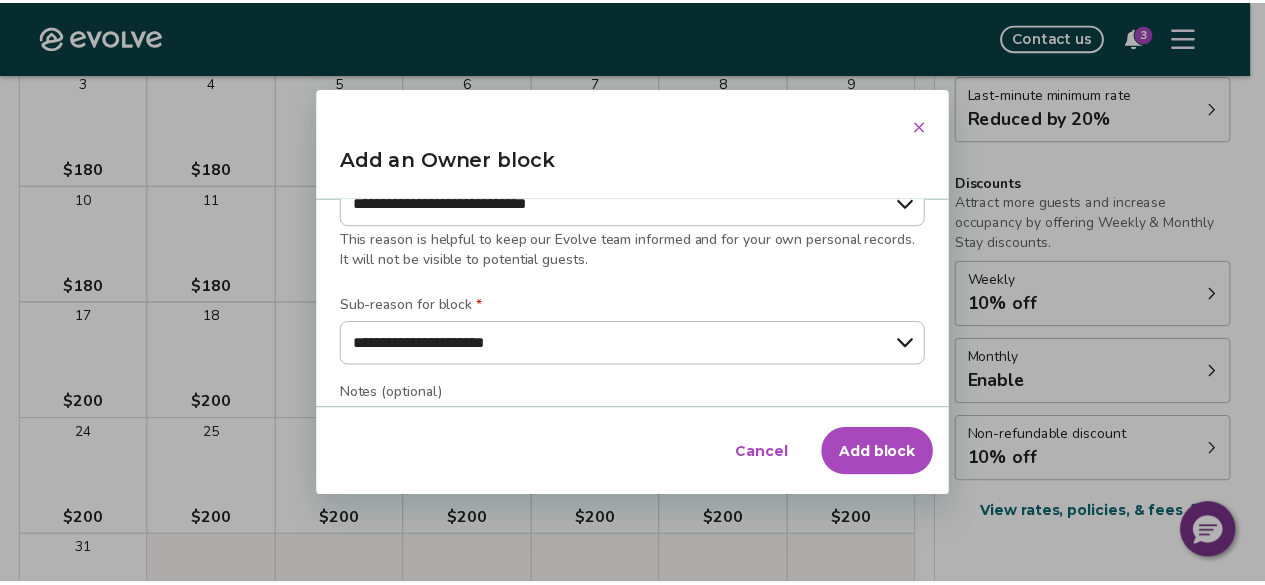 scroll, scrollTop: 485, scrollLeft: 0, axis: vertical 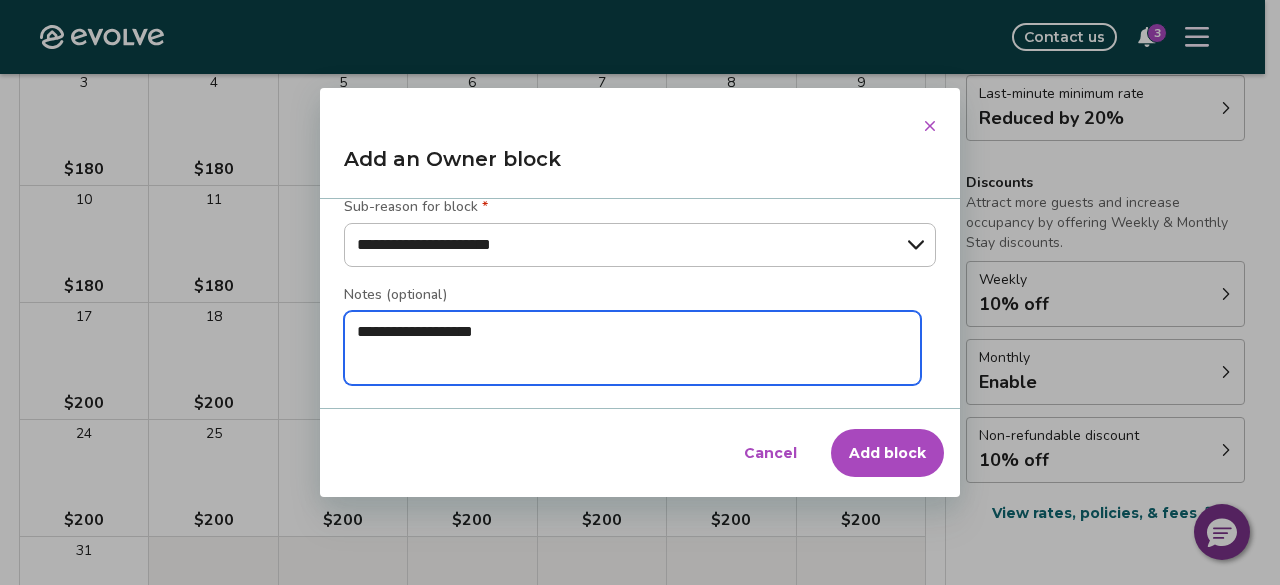 type on "*" 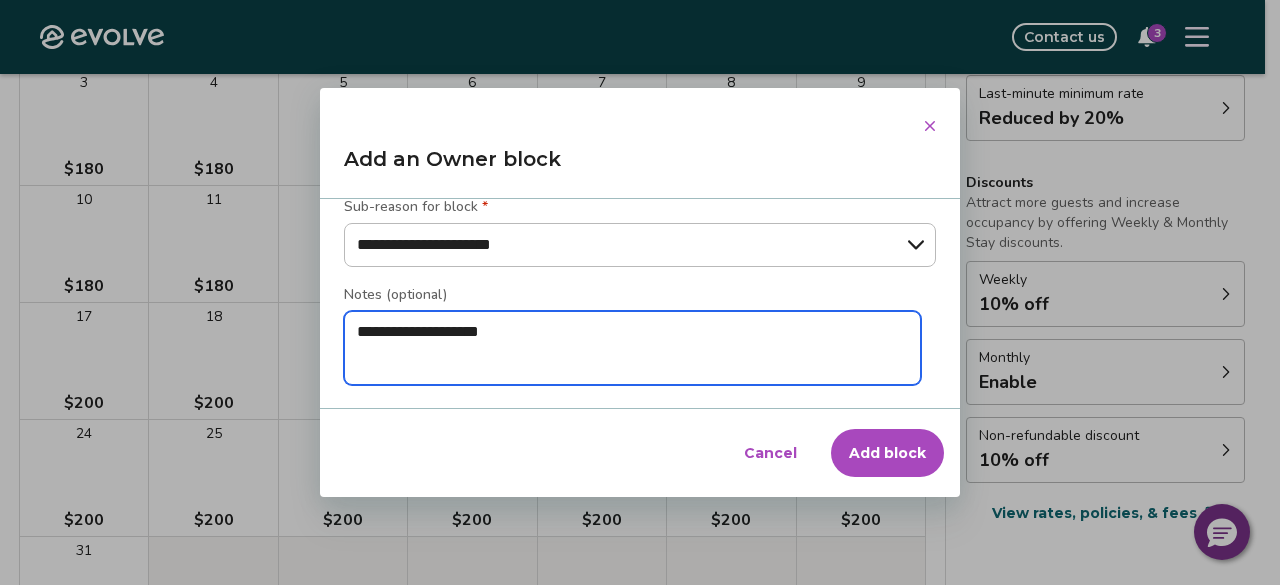 type on "*" 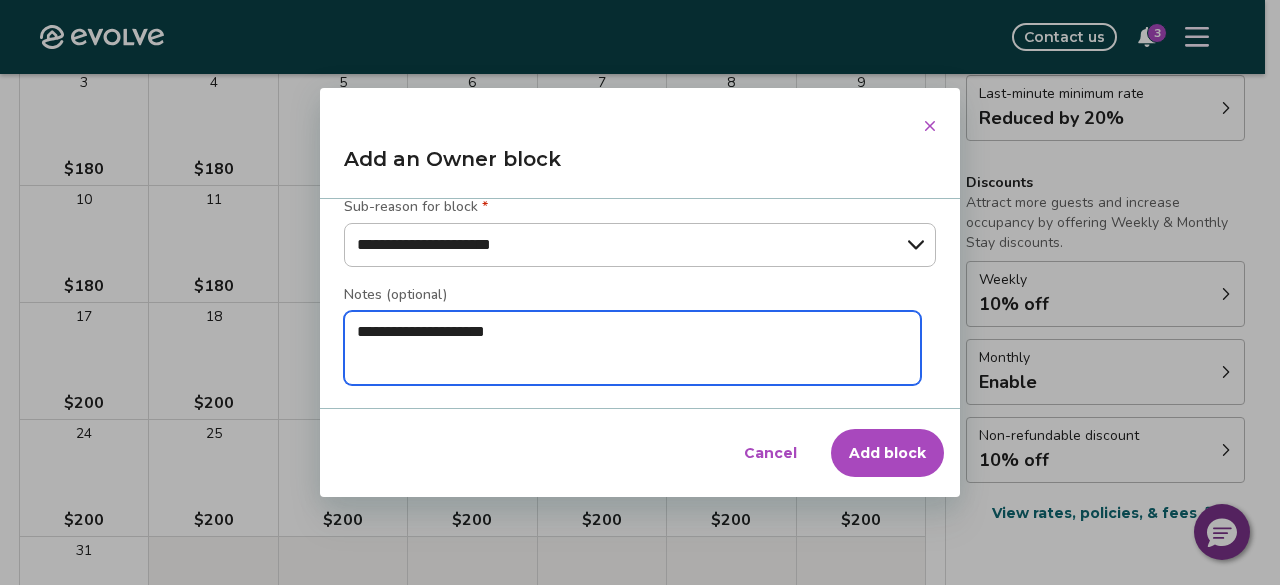 type on "*" 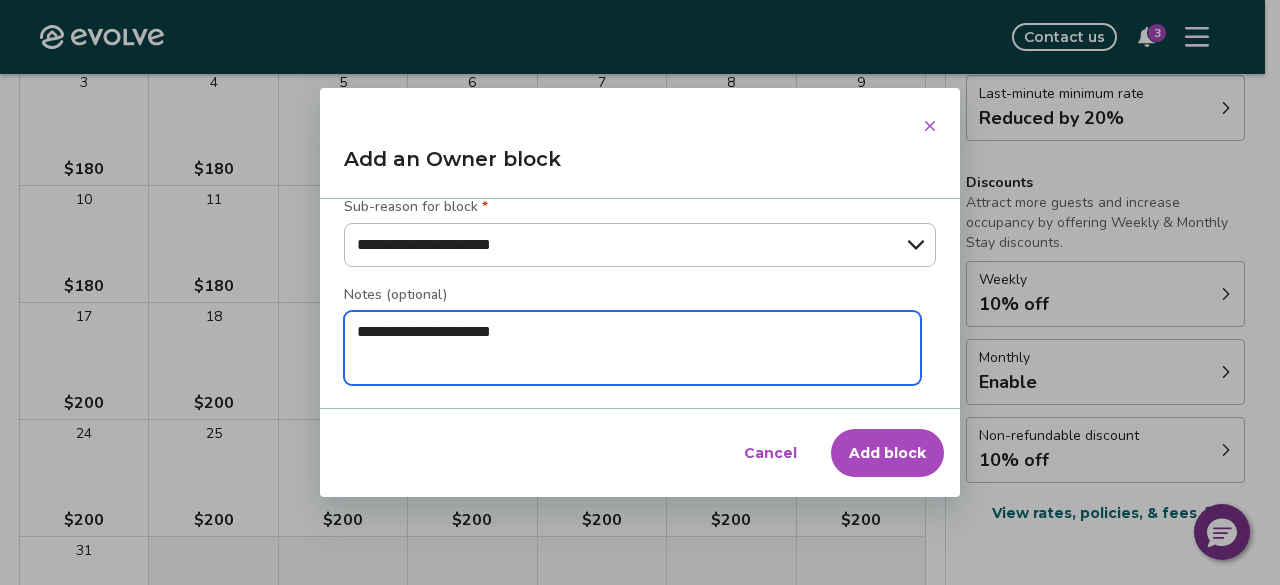 type on "*" 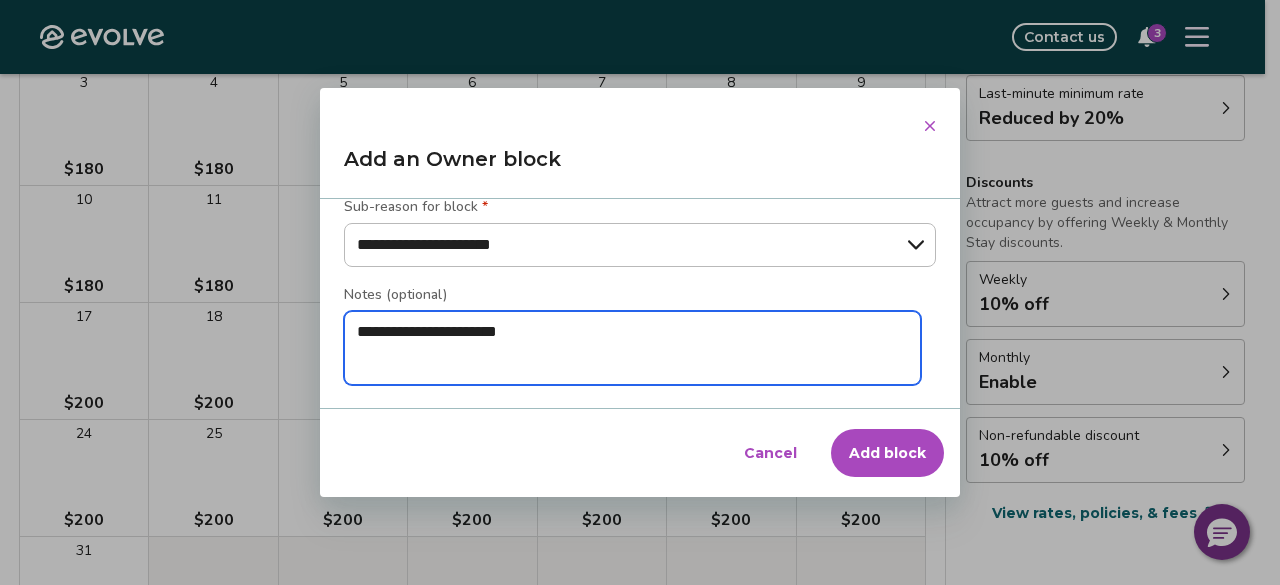 type on "*" 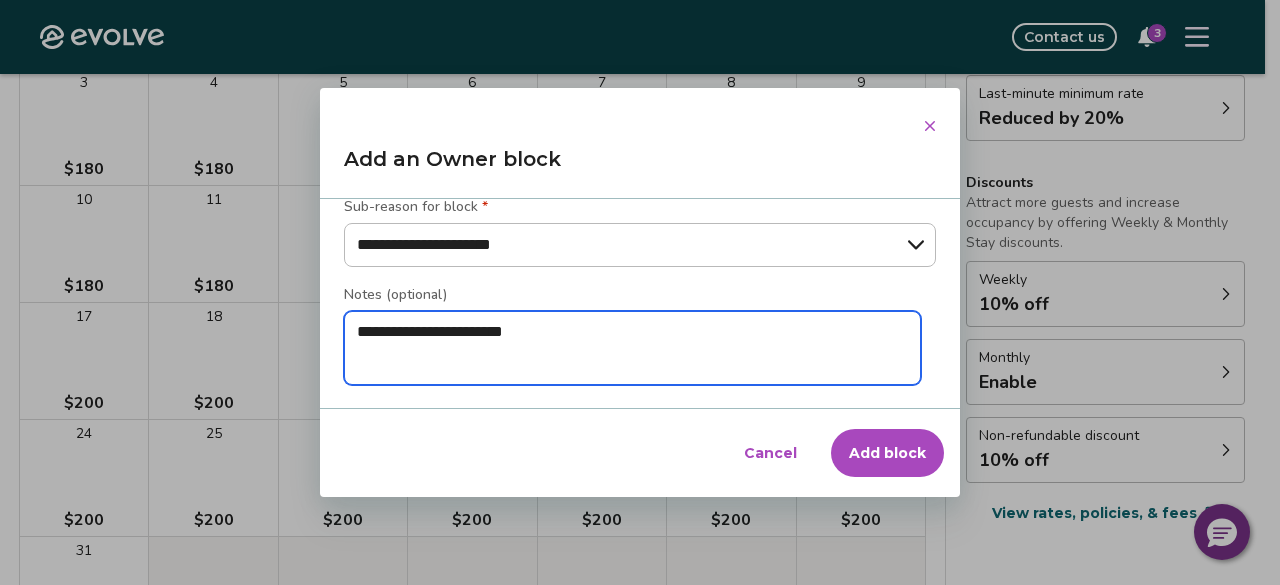 type on "*" 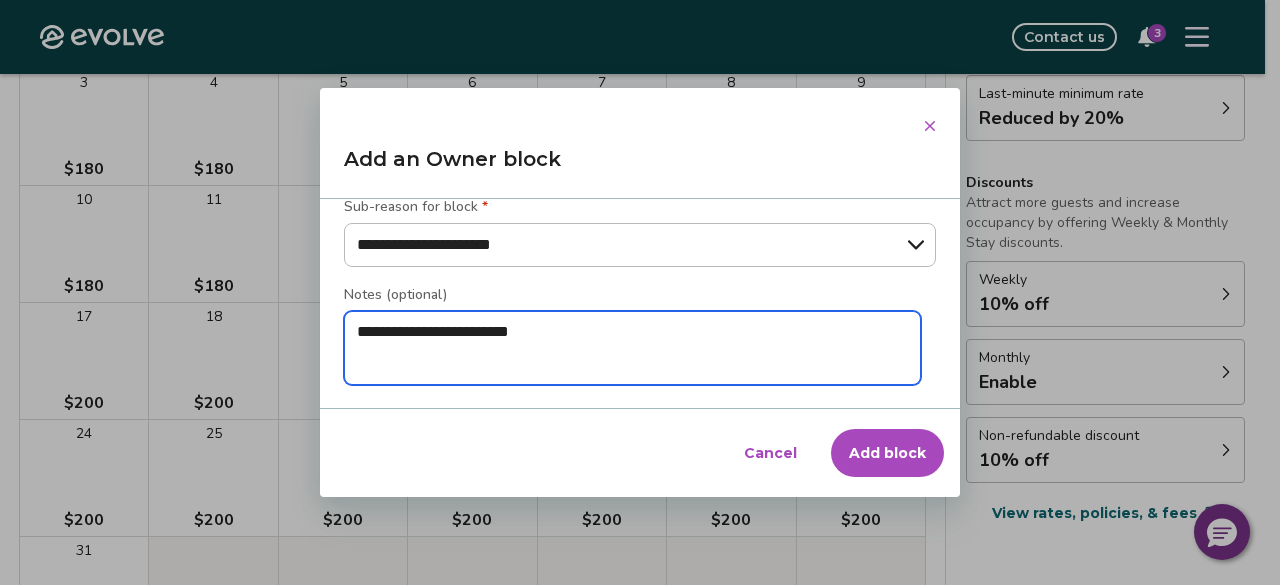 type on "*" 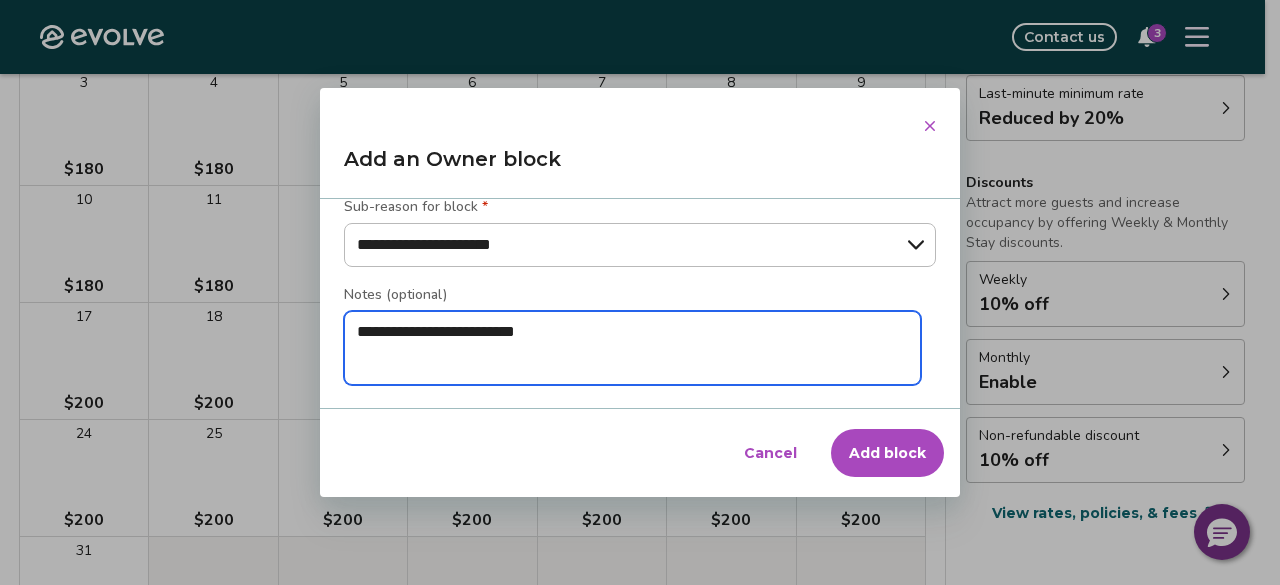 type on "*" 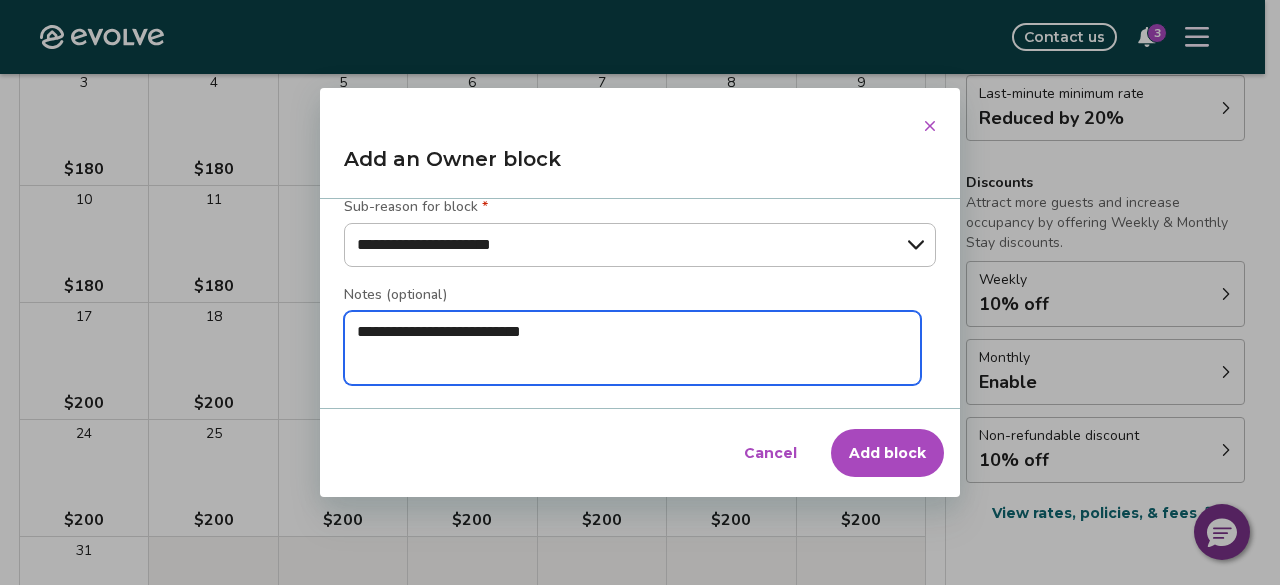 type on "*" 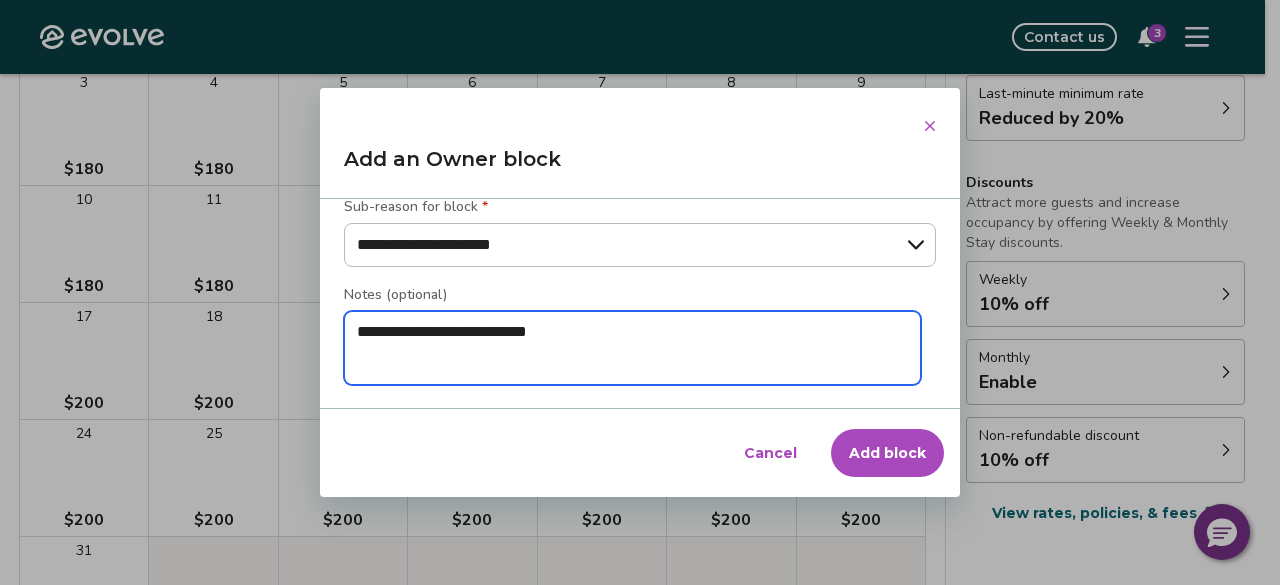 type on "*" 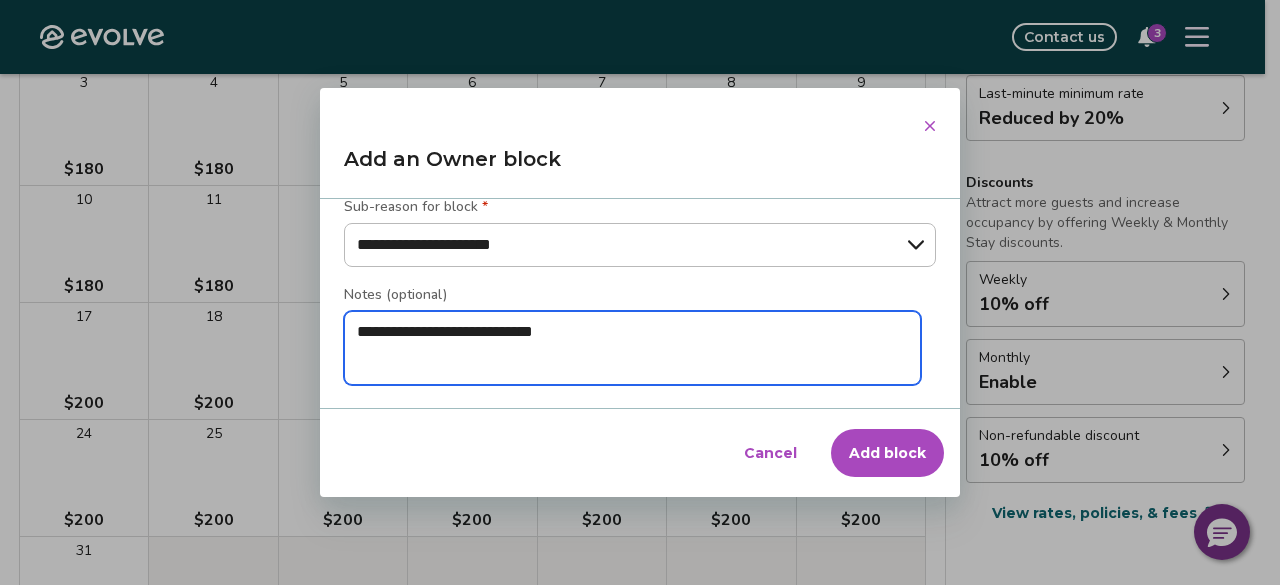 type on "*" 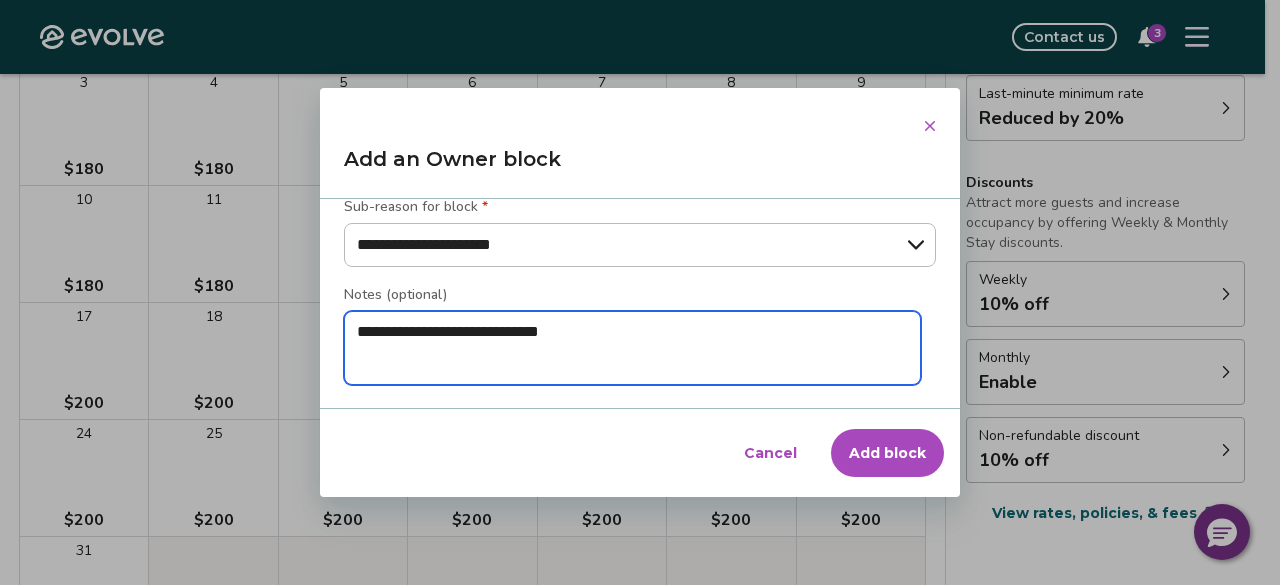 type on "*" 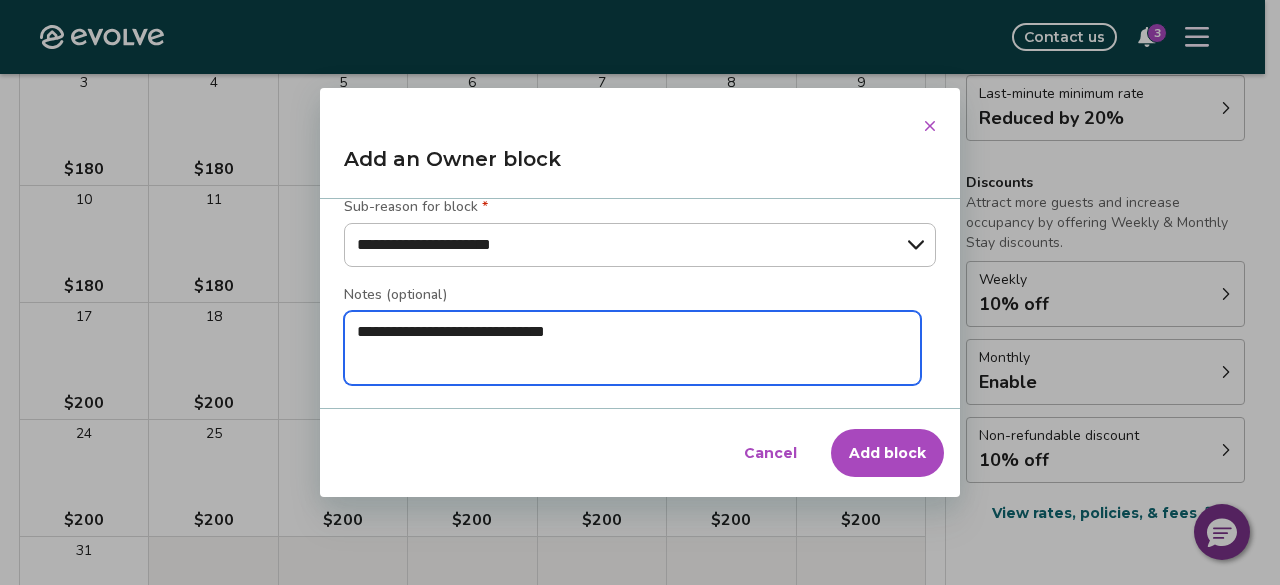 type on "*" 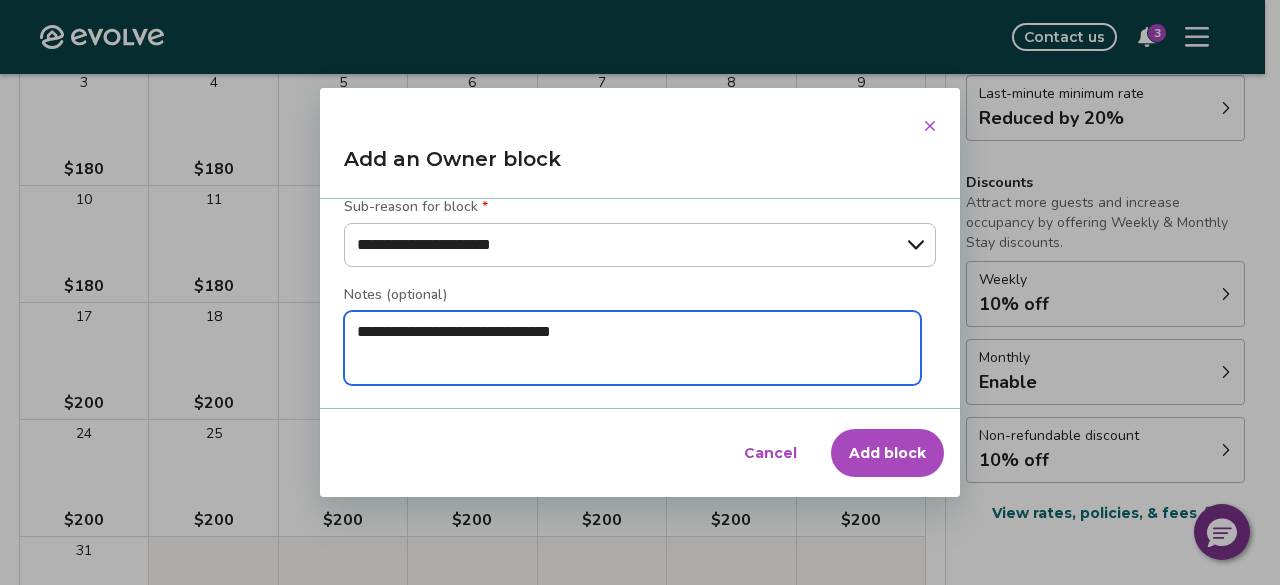 type on "*" 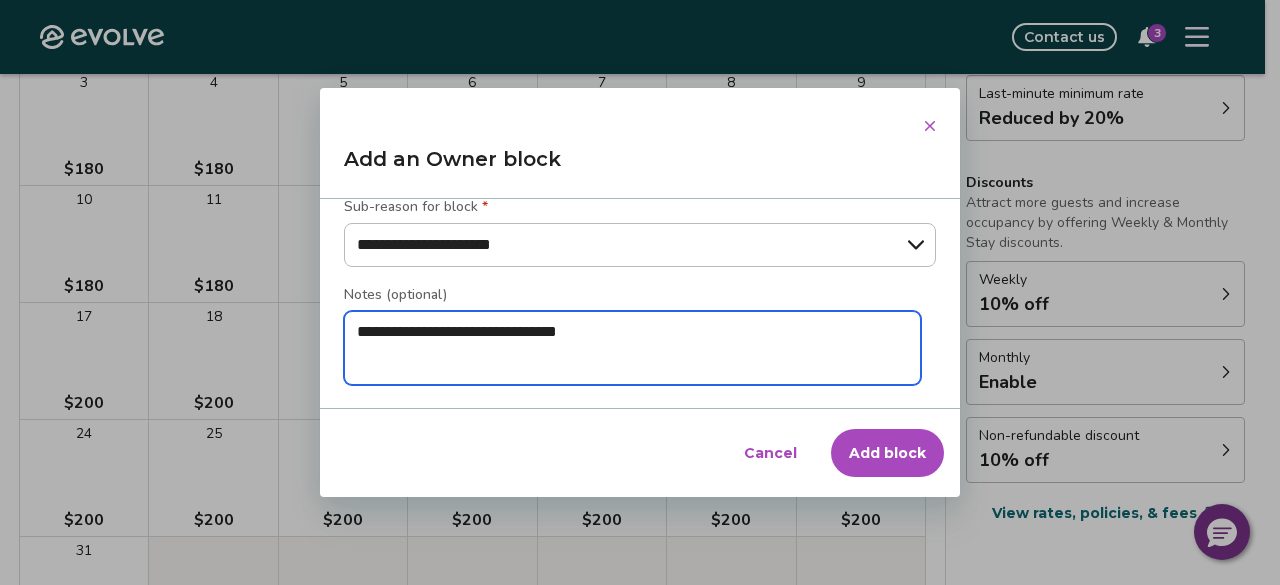 type on "*" 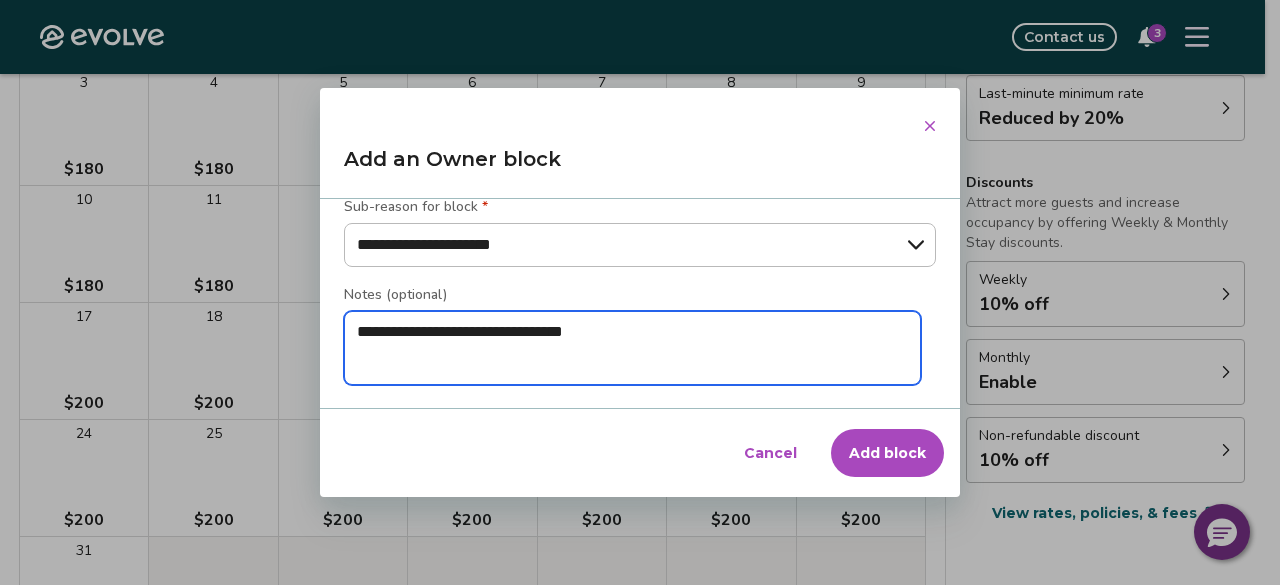 type on "*" 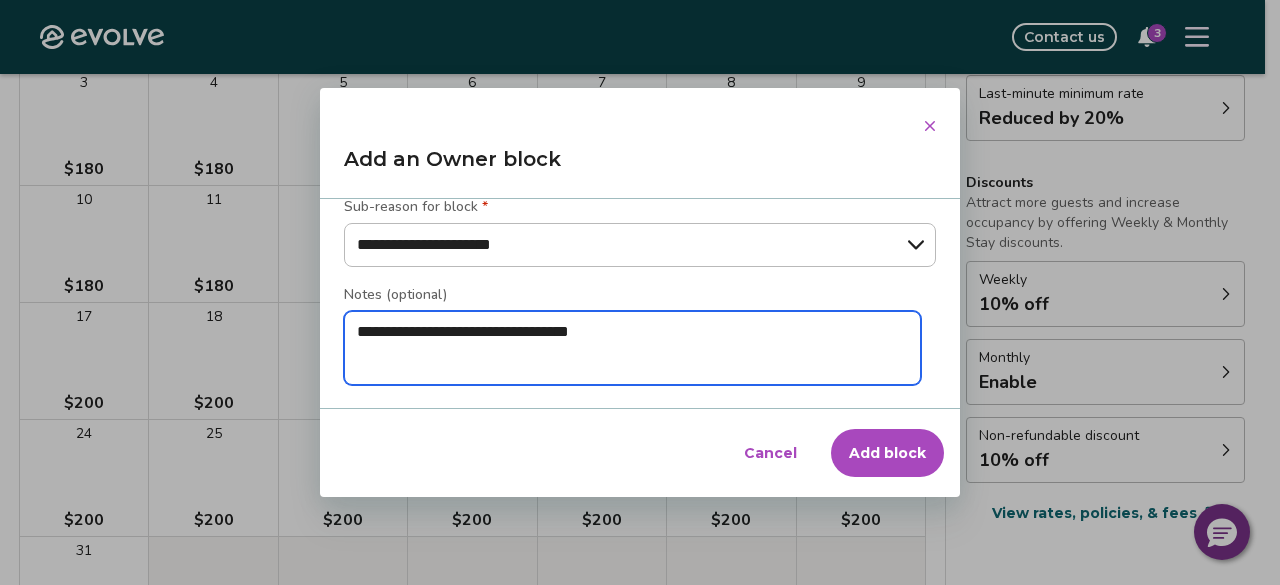 type on "*" 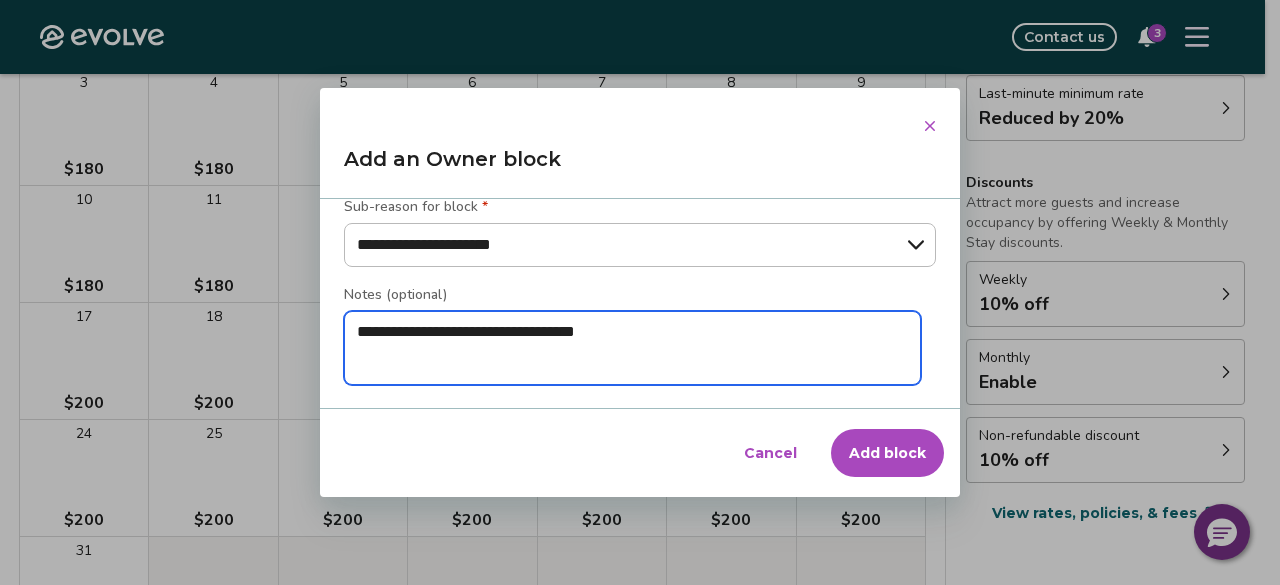type on "*" 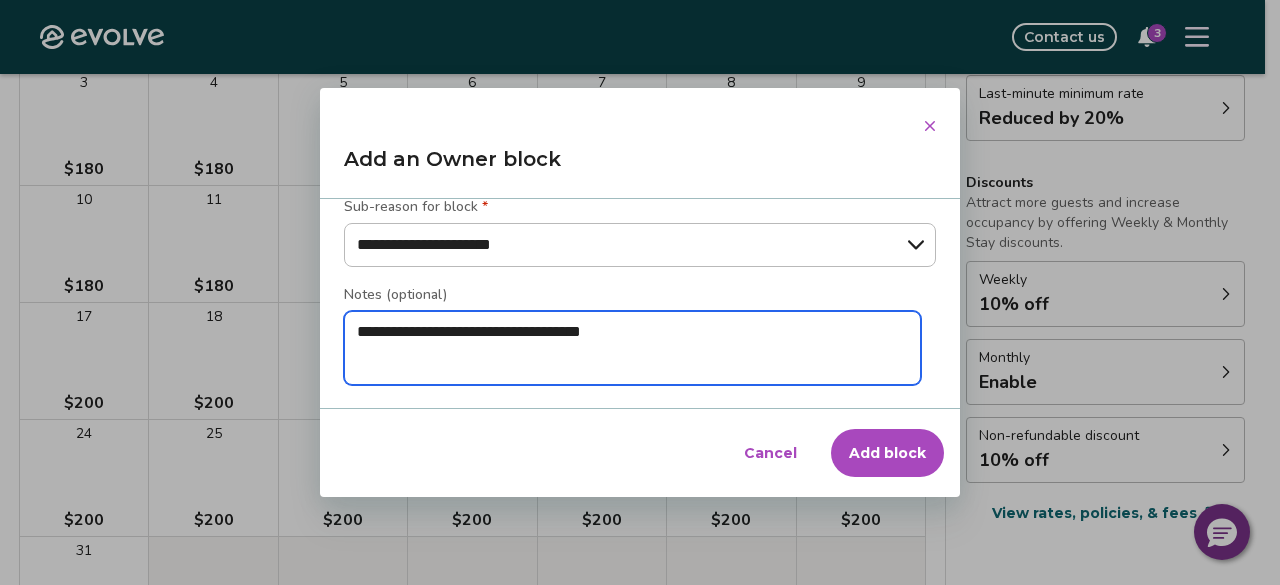 type on "*" 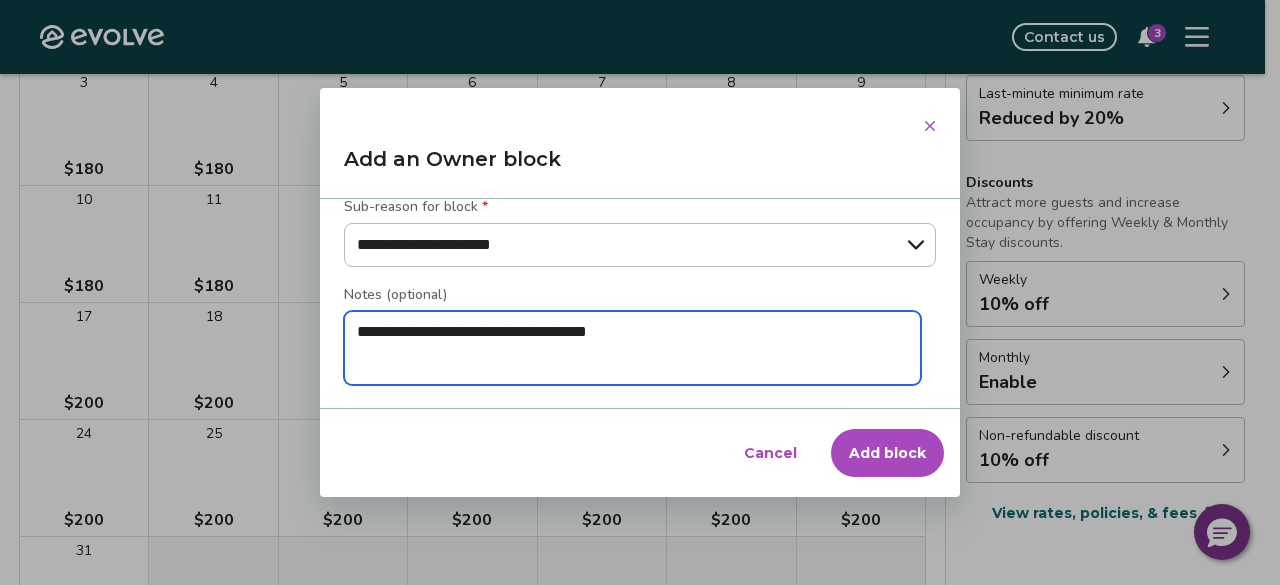 type on "*" 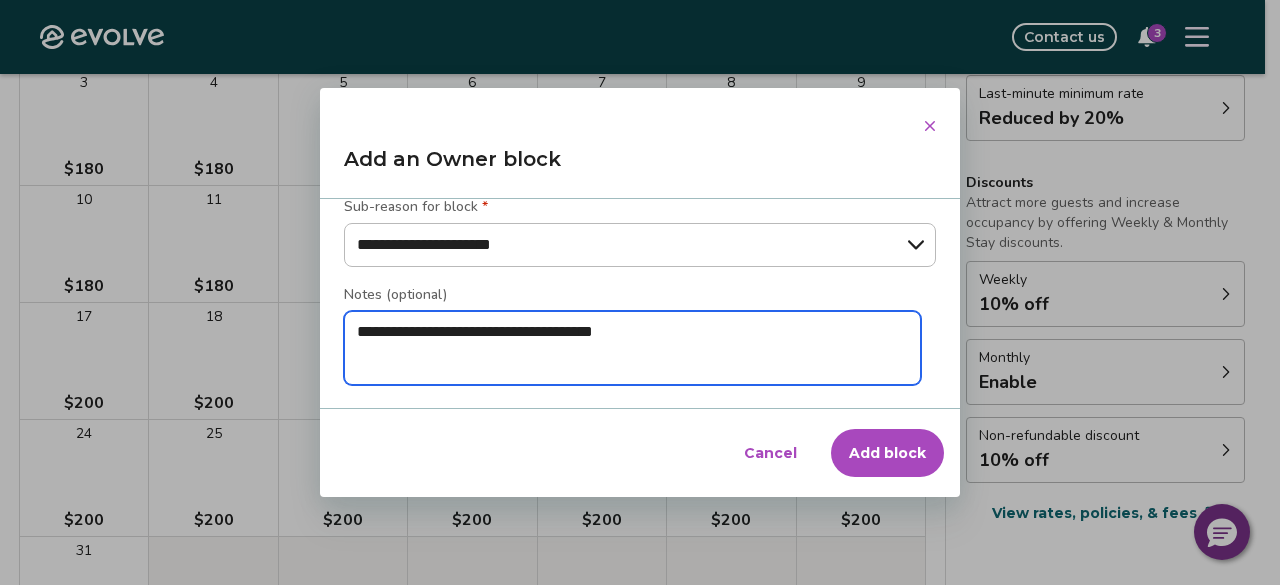 type on "*" 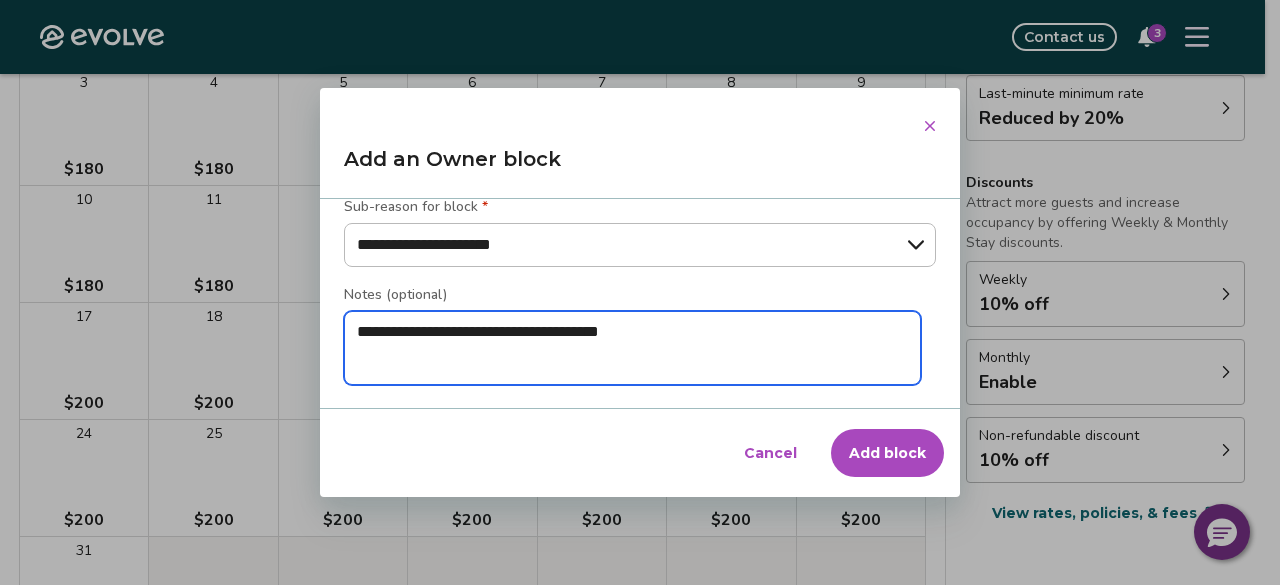type on "*" 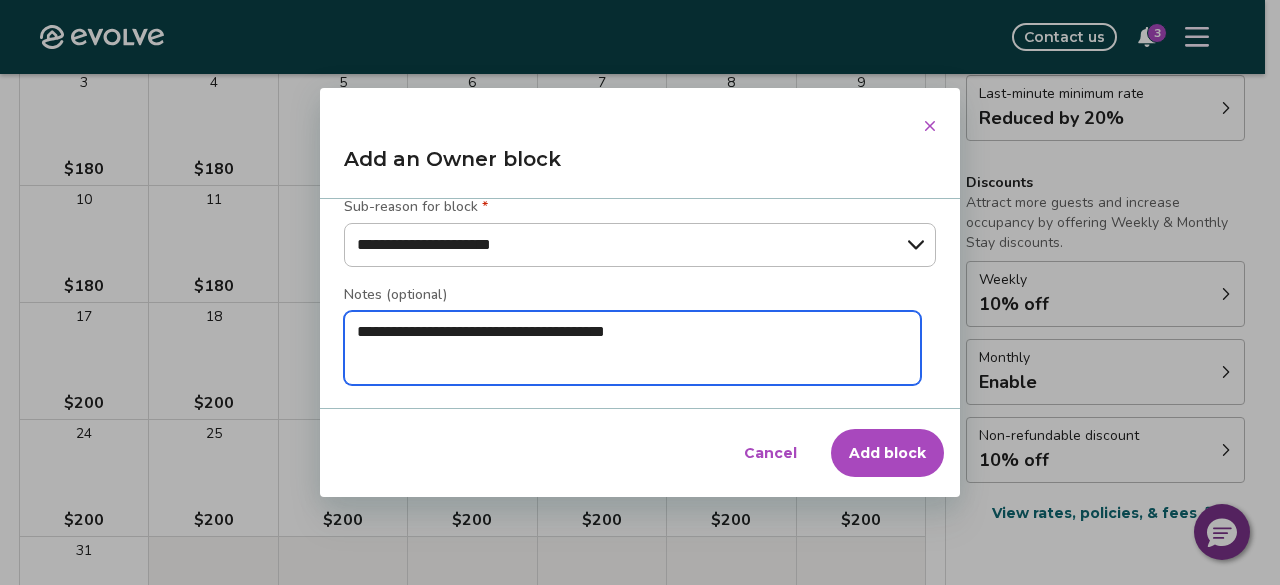 type on "*" 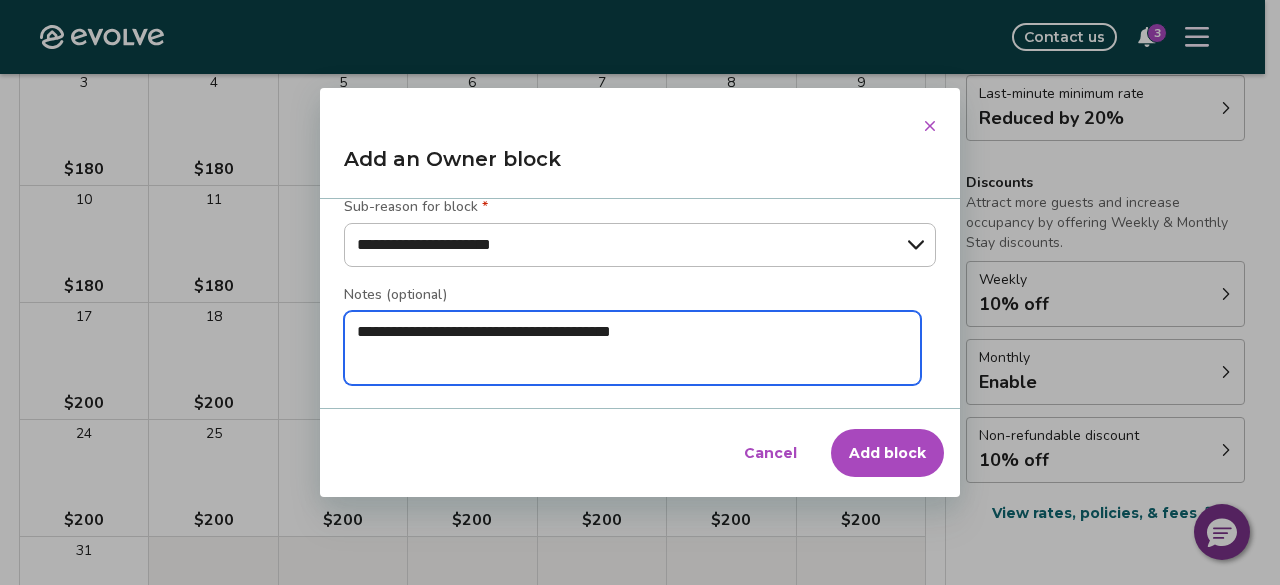 type on "*" 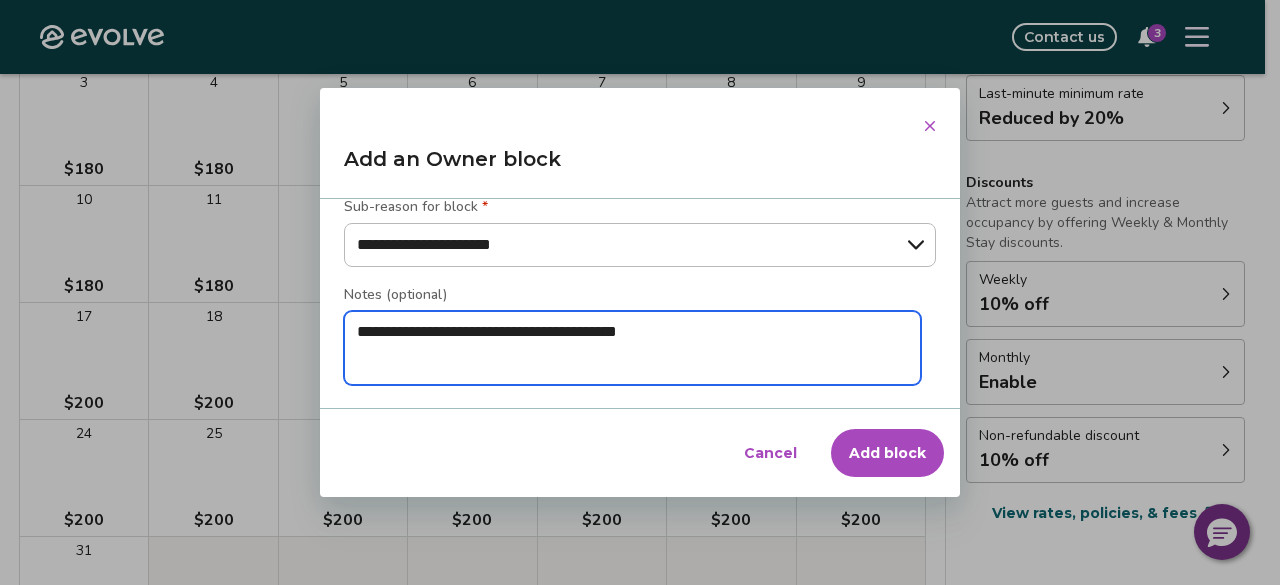 type on "*" 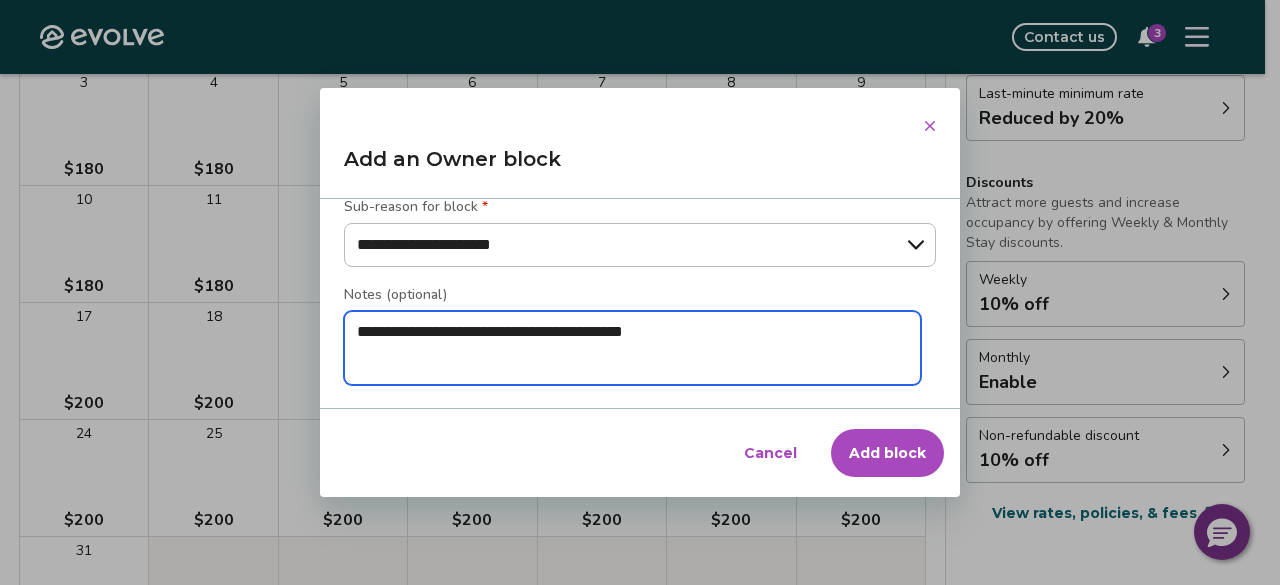 type on "*" 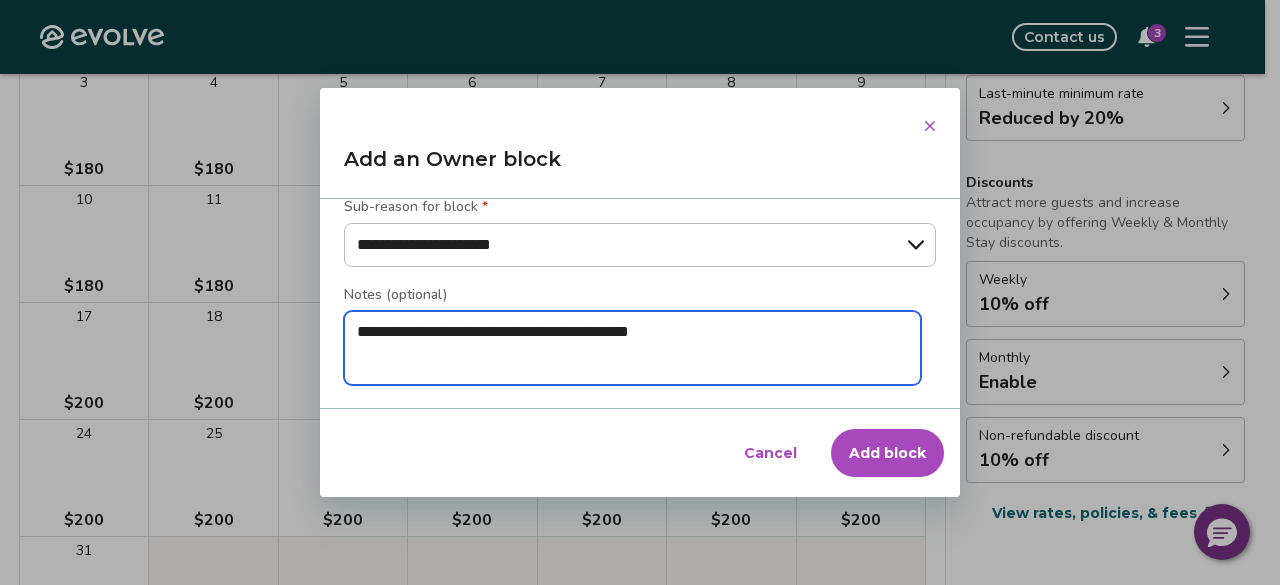 type on "*" 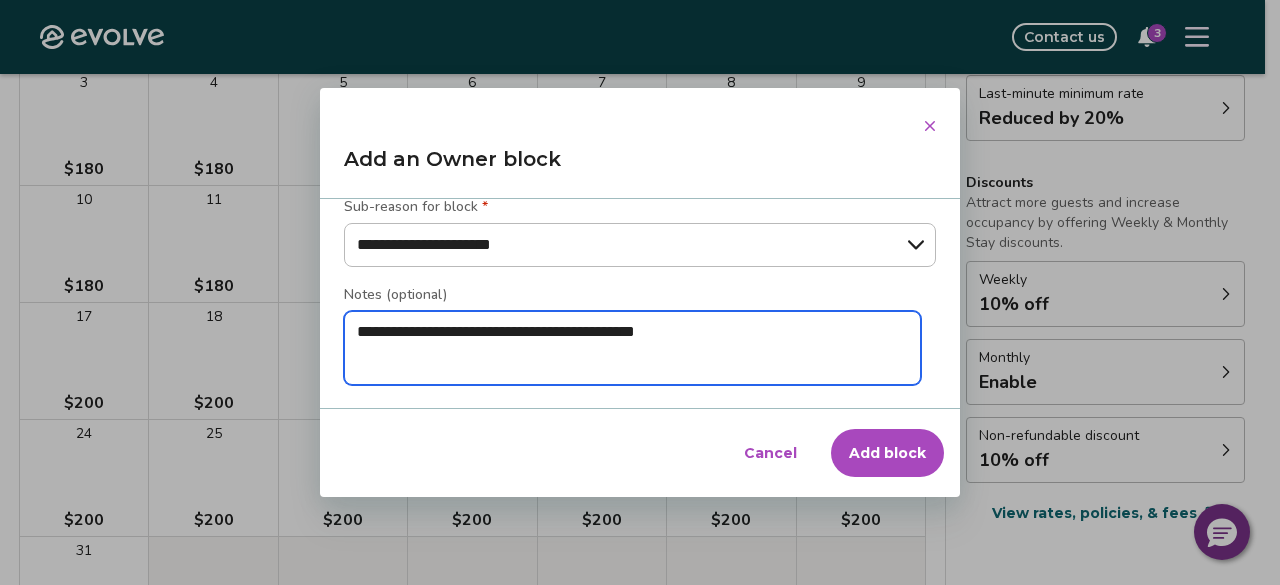 type on "*" 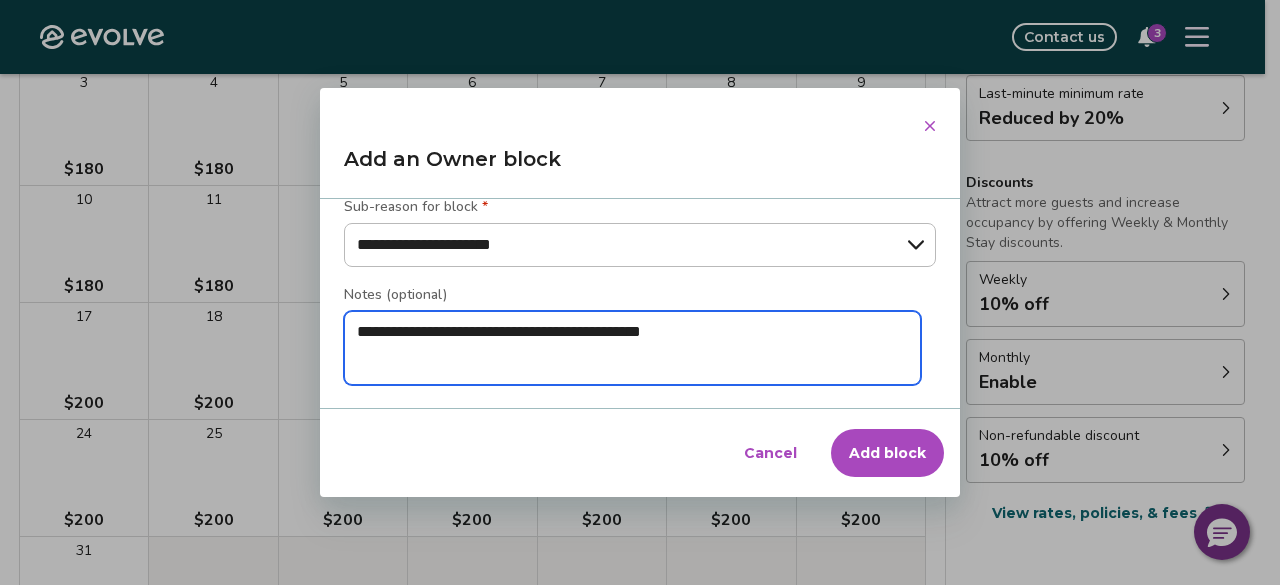 type on "*" 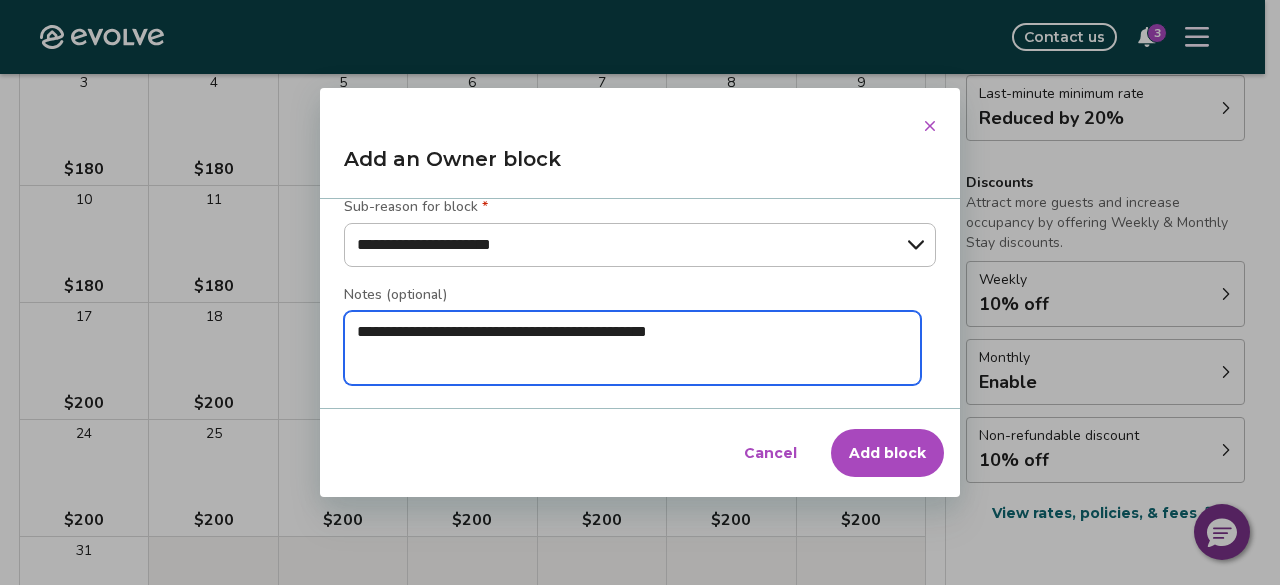 type on "*" 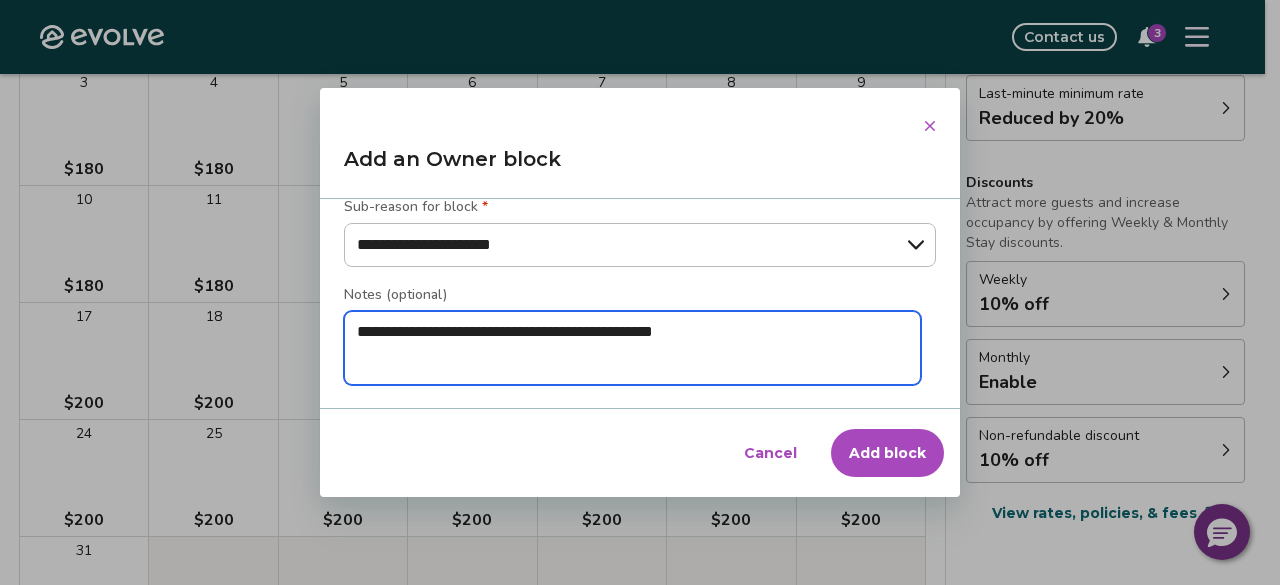 type on "*" 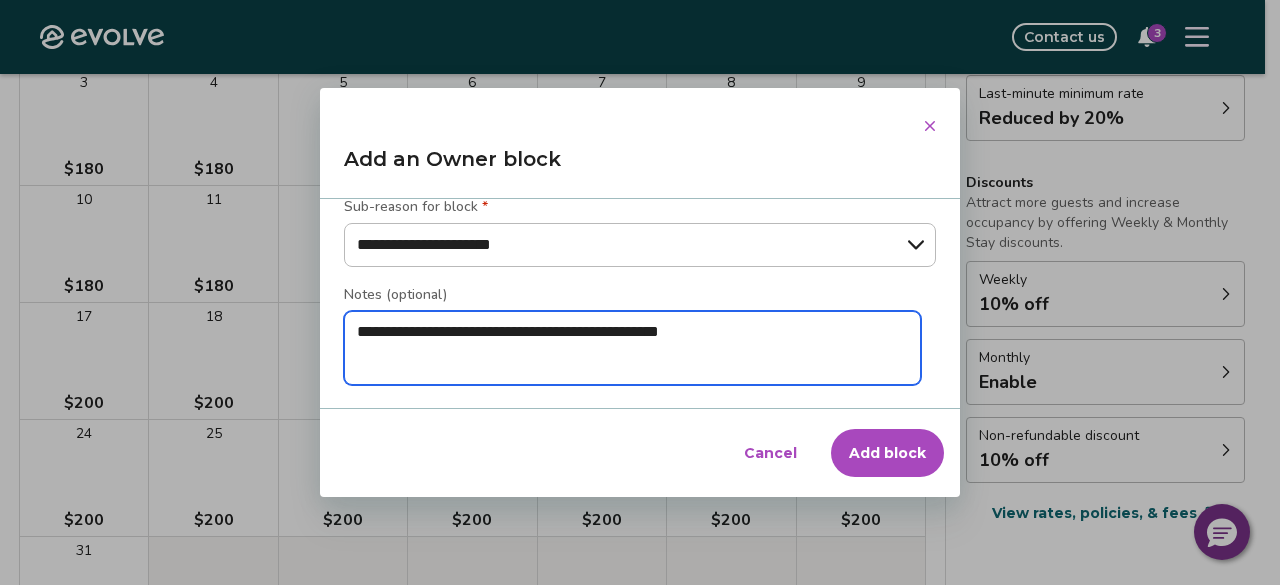 type on "*" 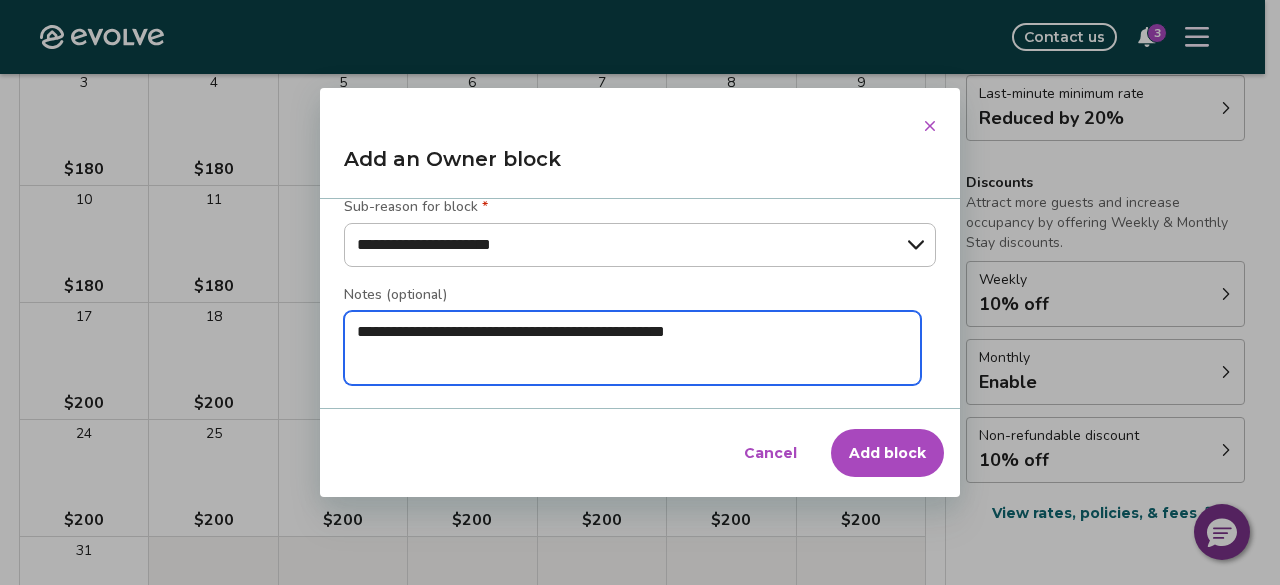type on "*" 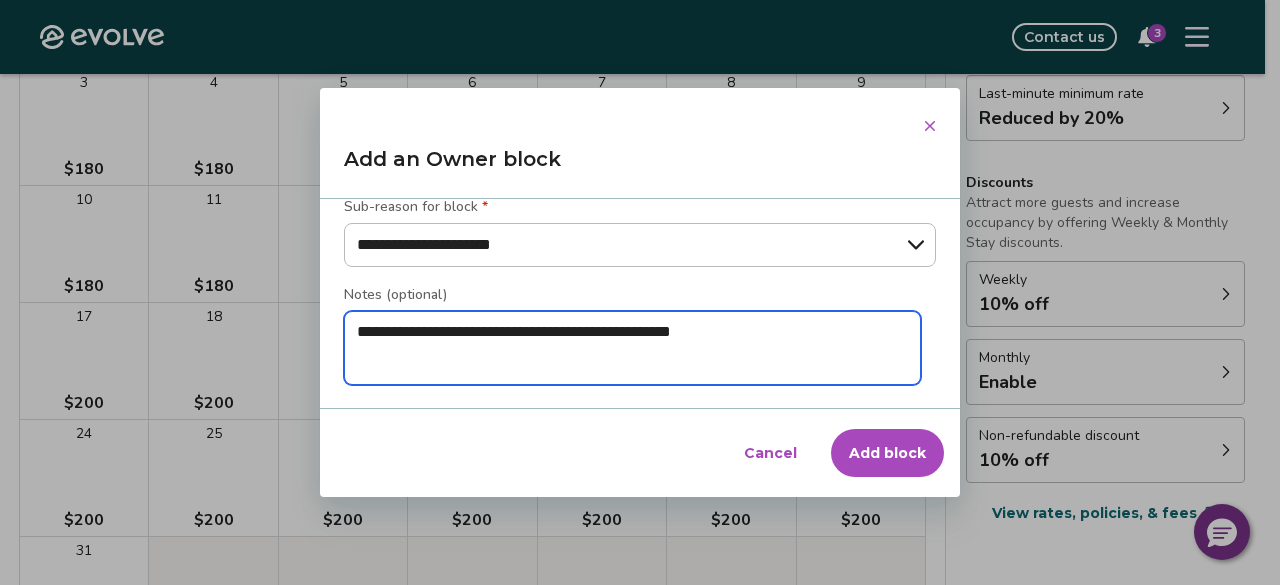type on "**********" 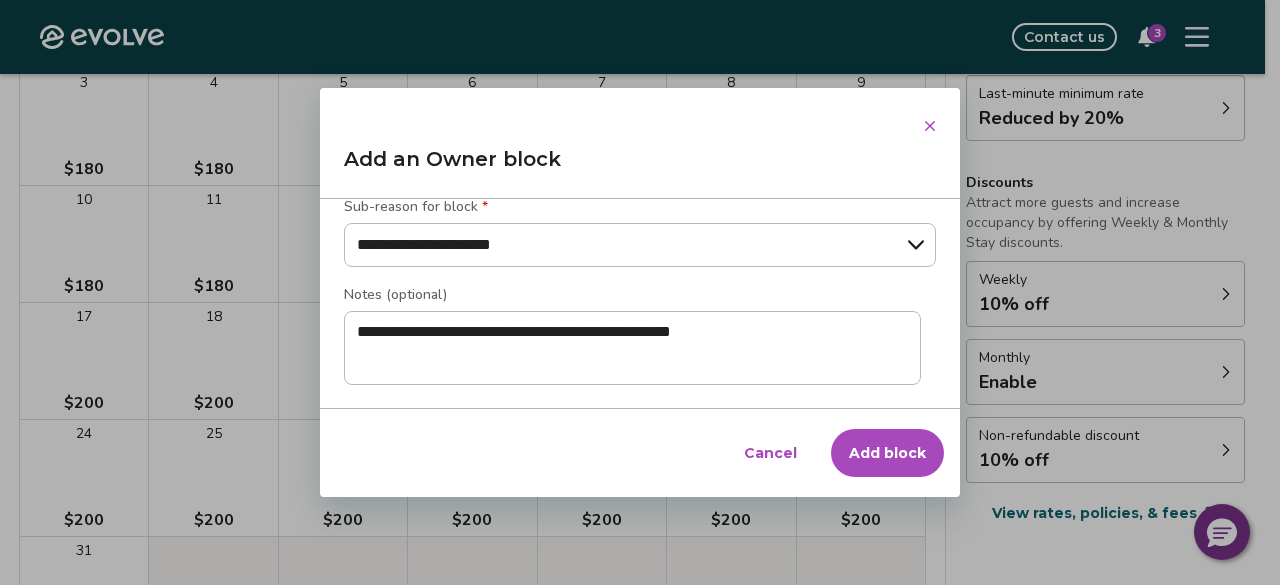 click on "Add block" at bounding box center [887, 453] 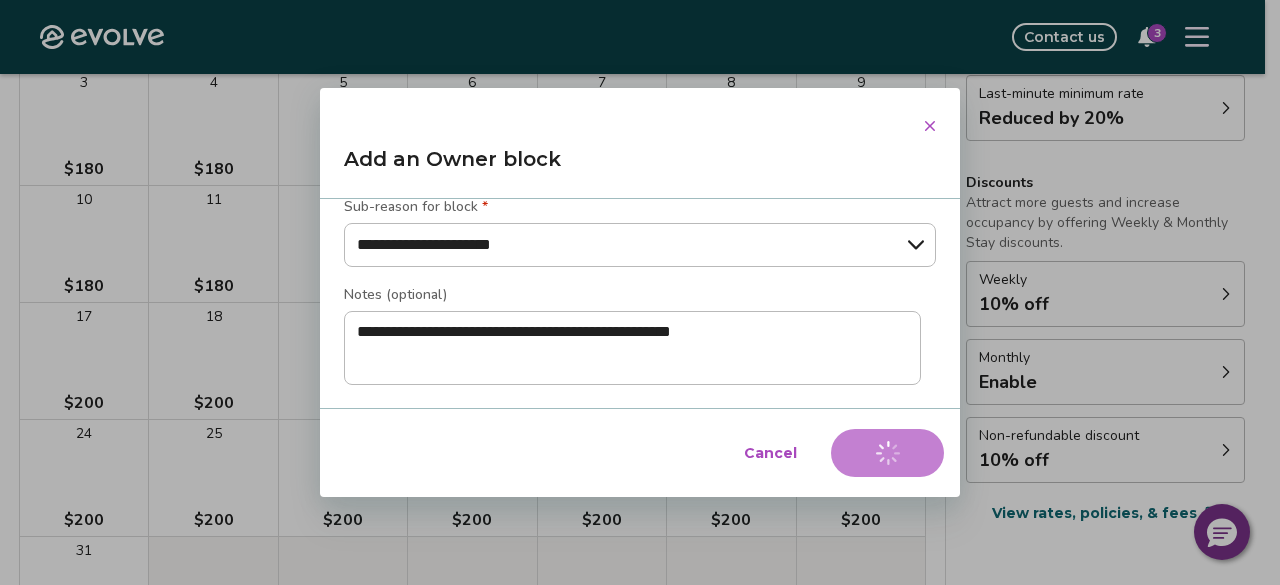 type on "*" 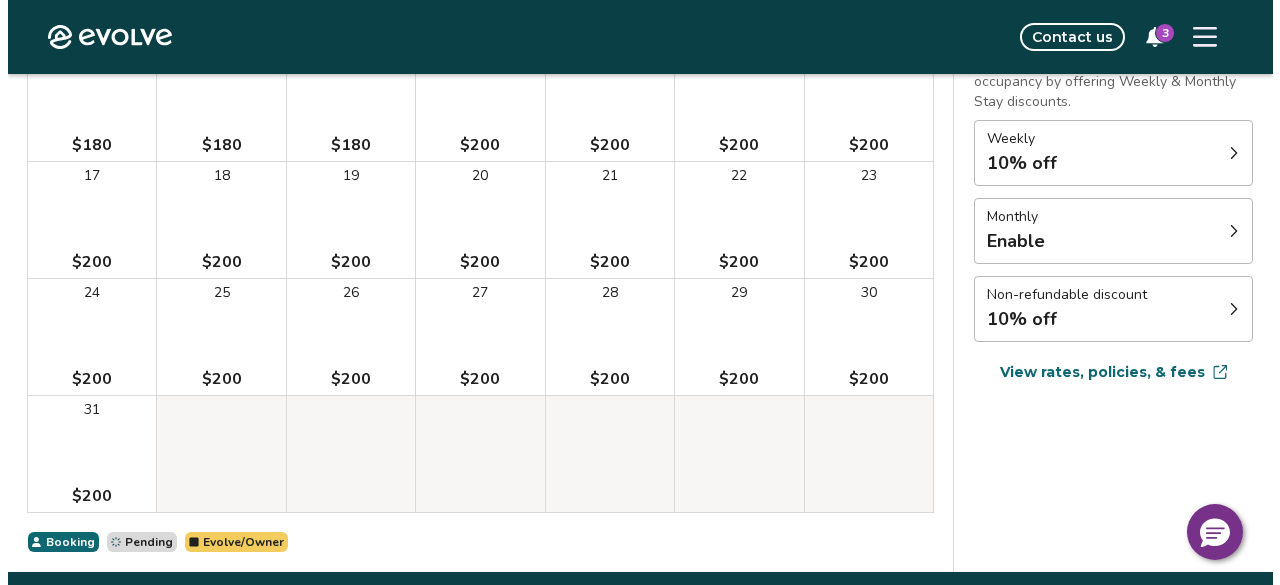 scroll, scrollTop: 500, scrollLeft: 0, axis: vertical 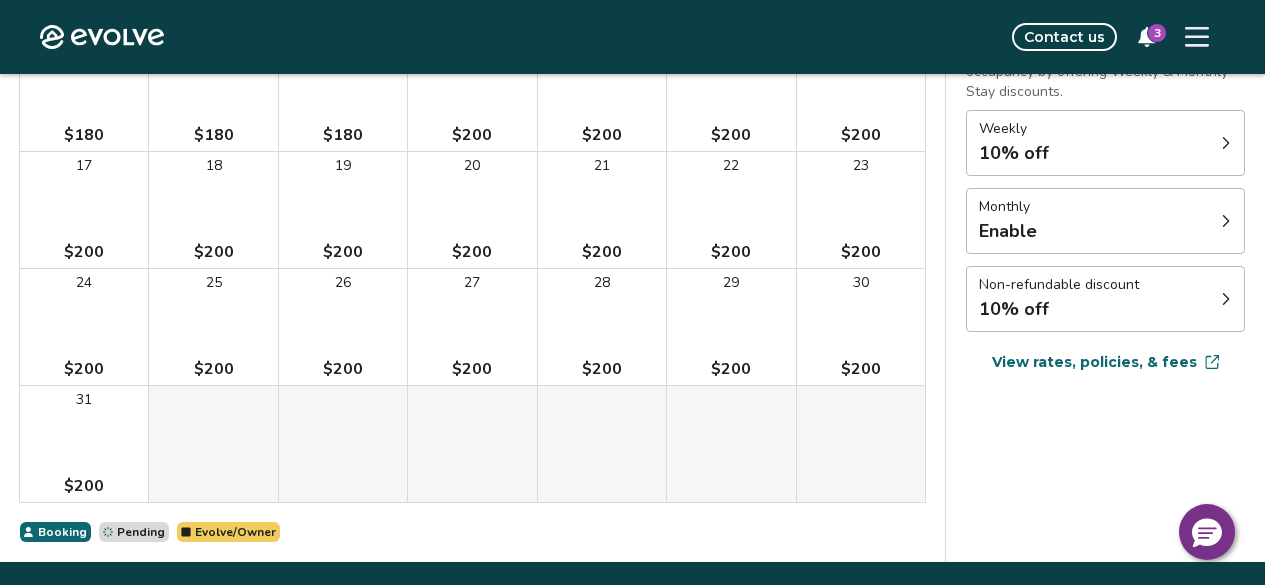 click at bounding box center [1197, 37] 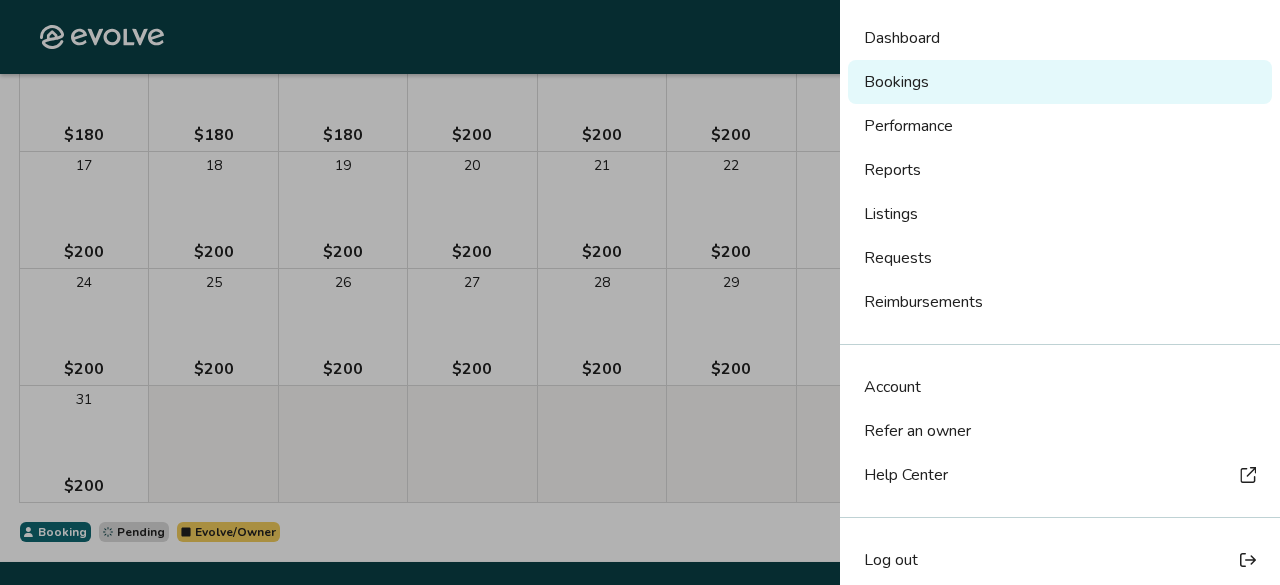 scroll, scrollTop: 95, scrollLeft: 0, axis: vertical 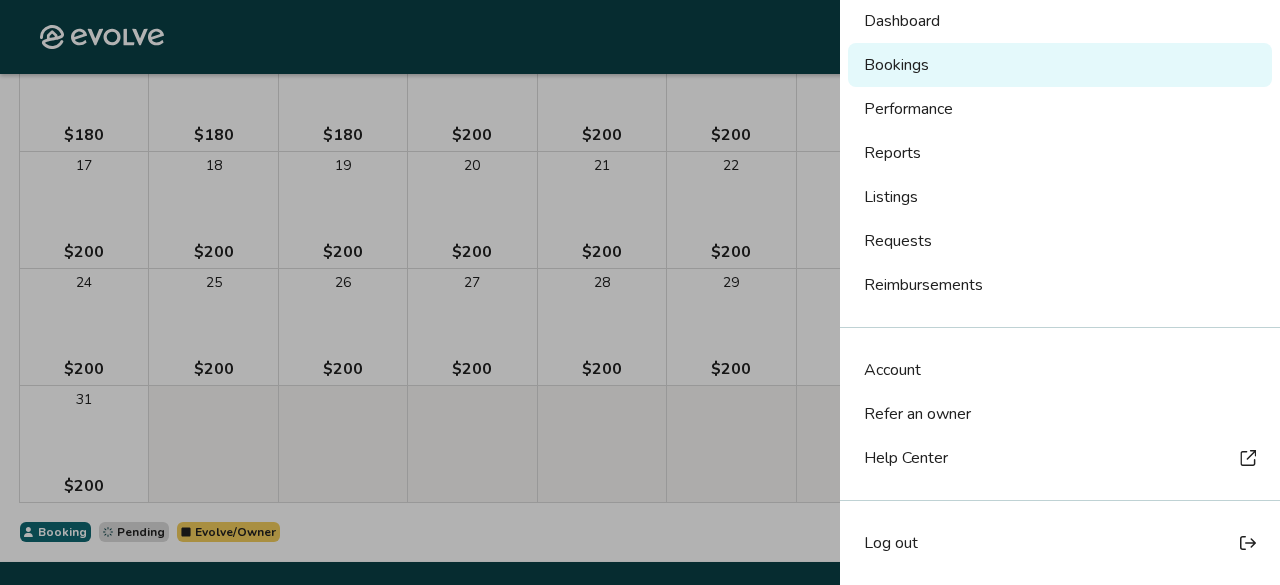click on "Log out" at bounding box center (891, 543) 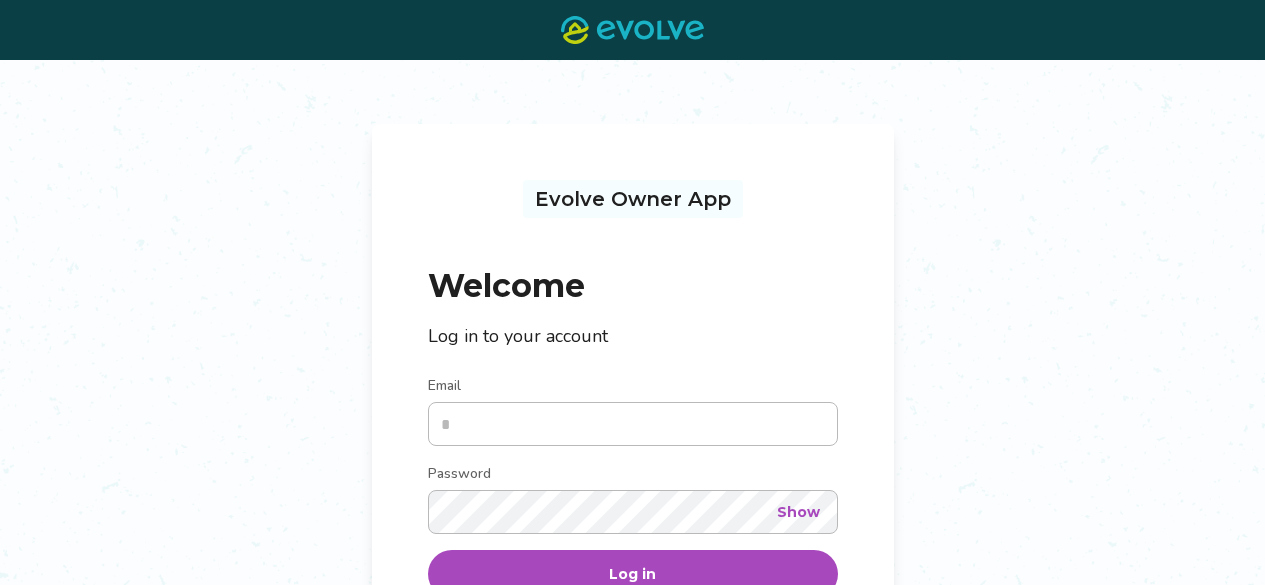 scroll, scrollTop: 0, scrollLeft: 0, axis: both 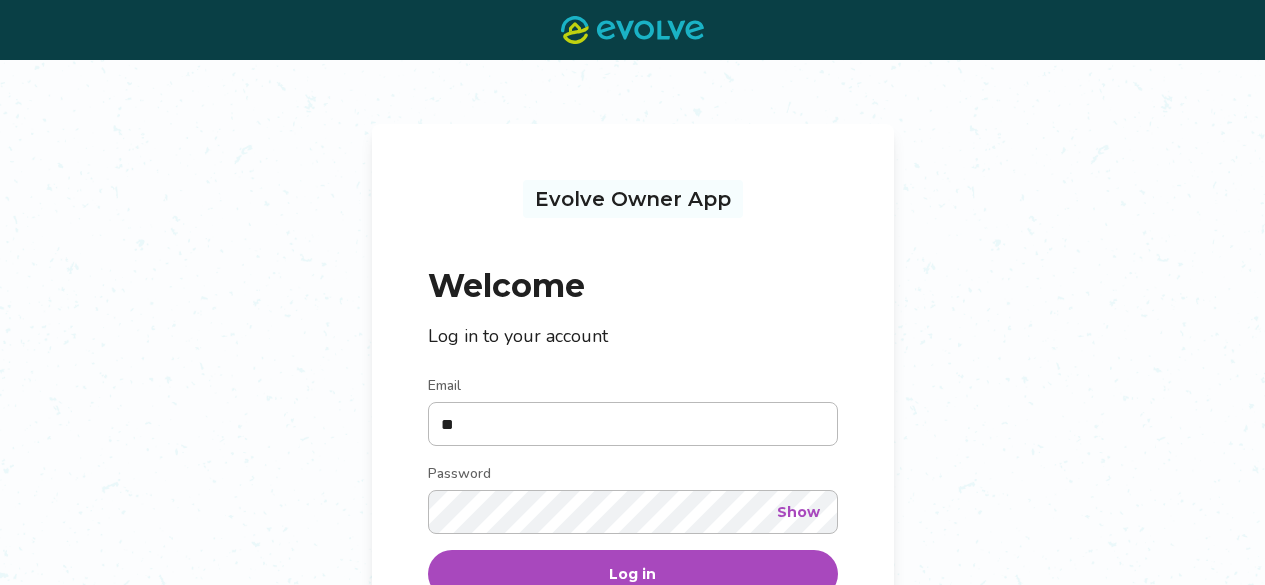 type on "**********" 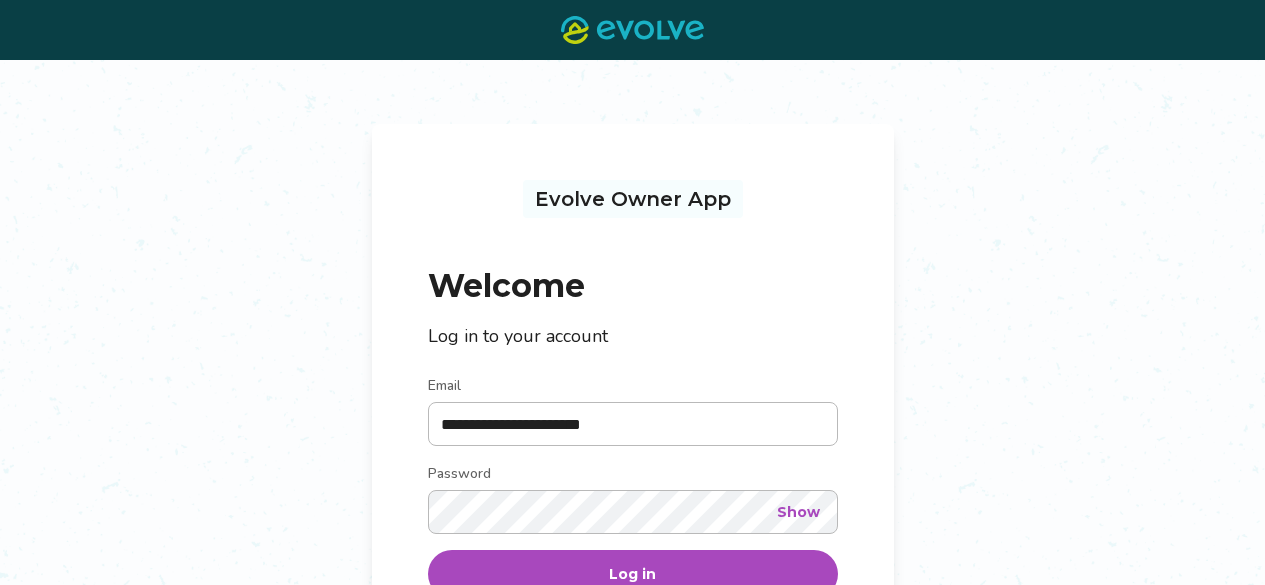 click on "Log in" at bounding box center [632, 574] 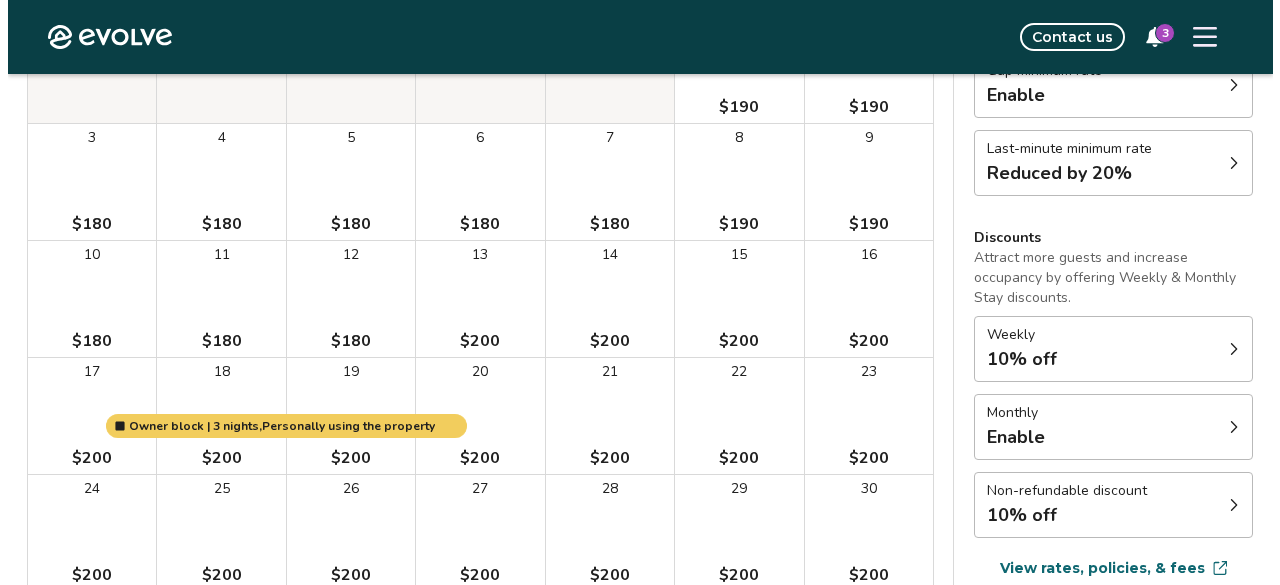 scroll, scrollTop: 300, scrollLeft: 0, axis: vertical 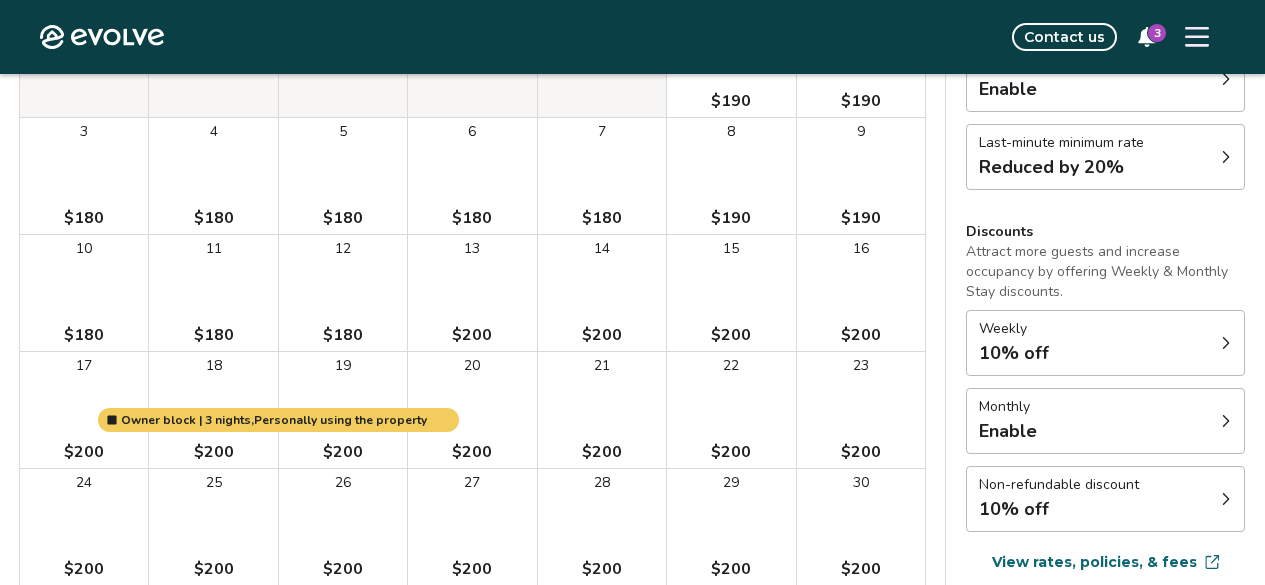 click 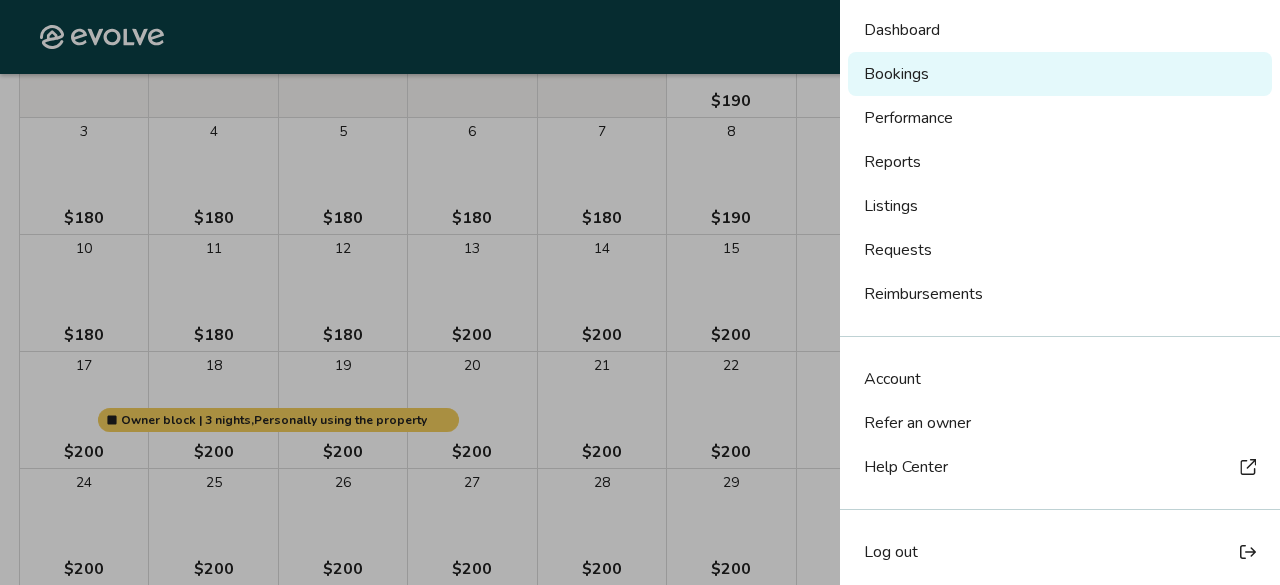 scroll, scrollTop: 95, scrollLeft: 0, axis: vertical 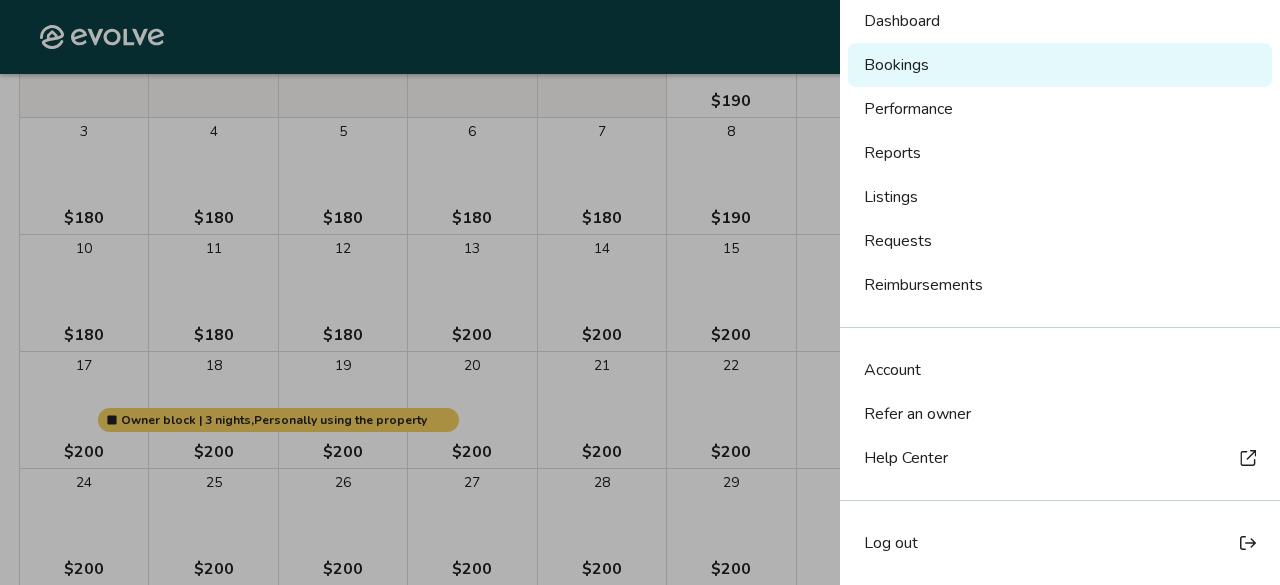 click on "Log out" at bounding box center [891, 543] 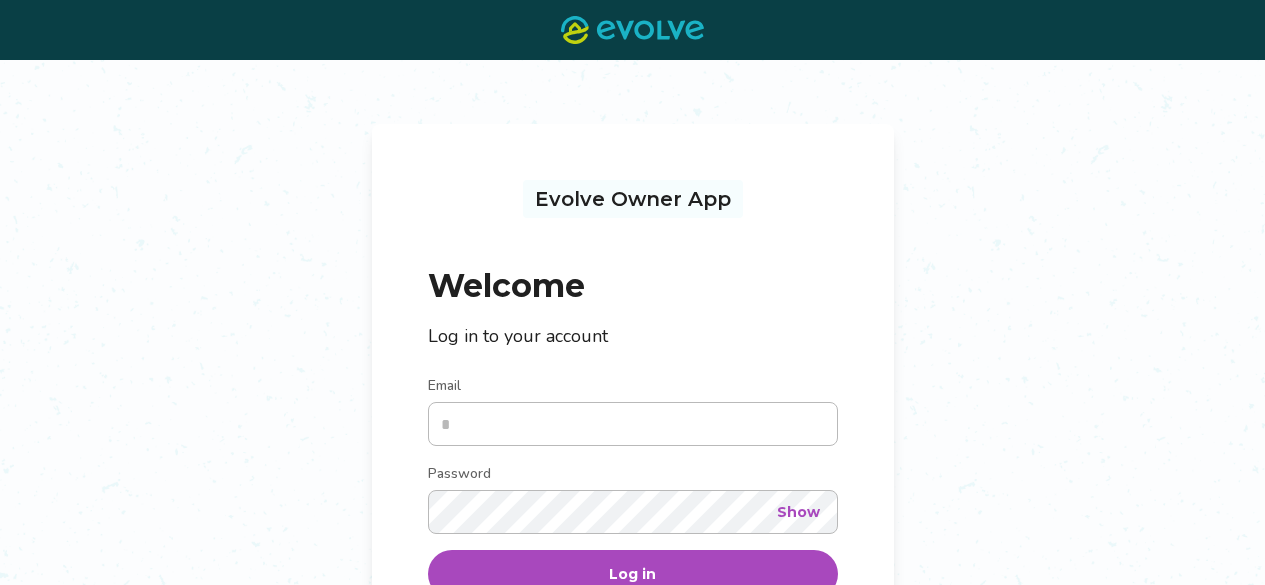 scroll, scrollTop: 0, scrollLeft: 0, axis: both 